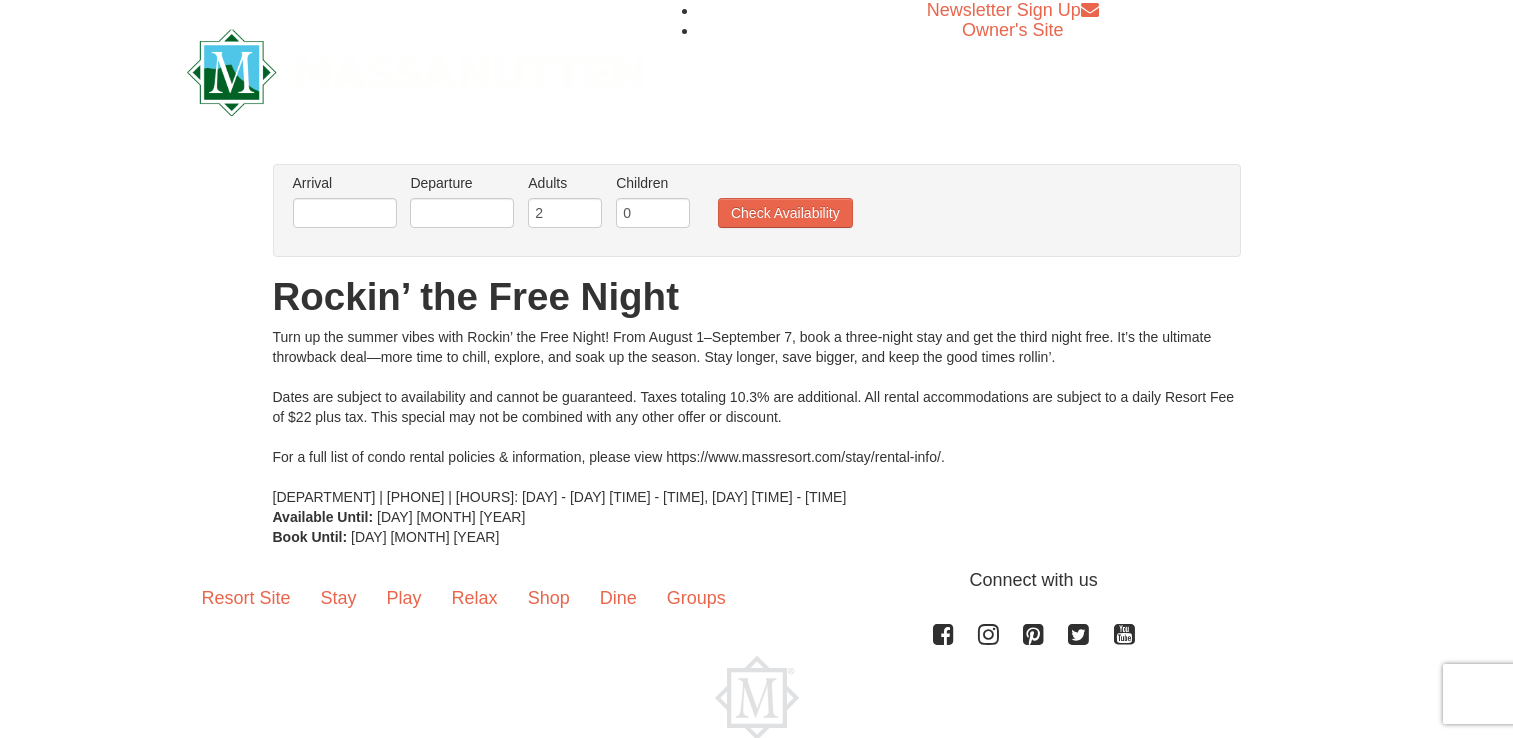 scroll, scrollTop: 0, scrollLeft: 0, axis: both 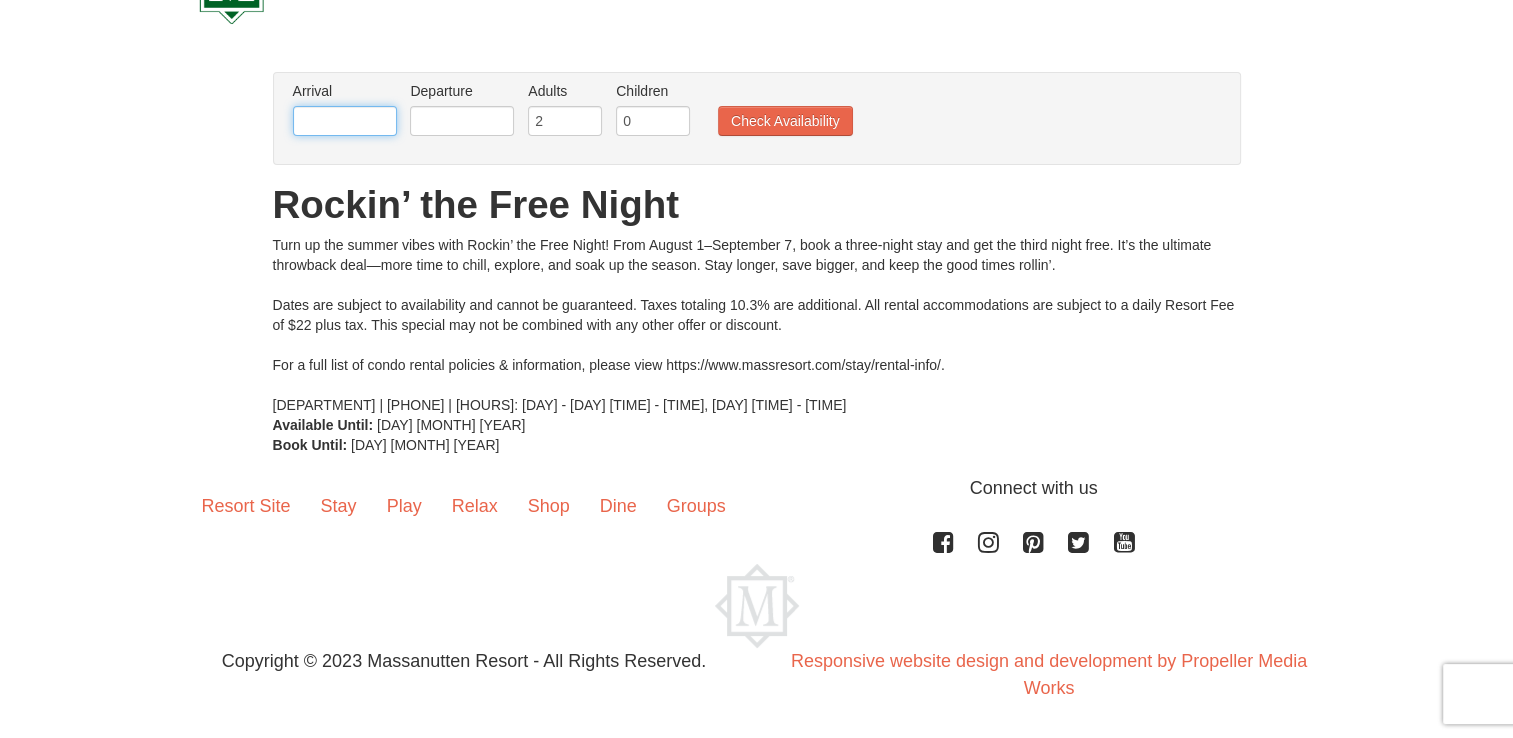 click at bounding box center (345, 121) 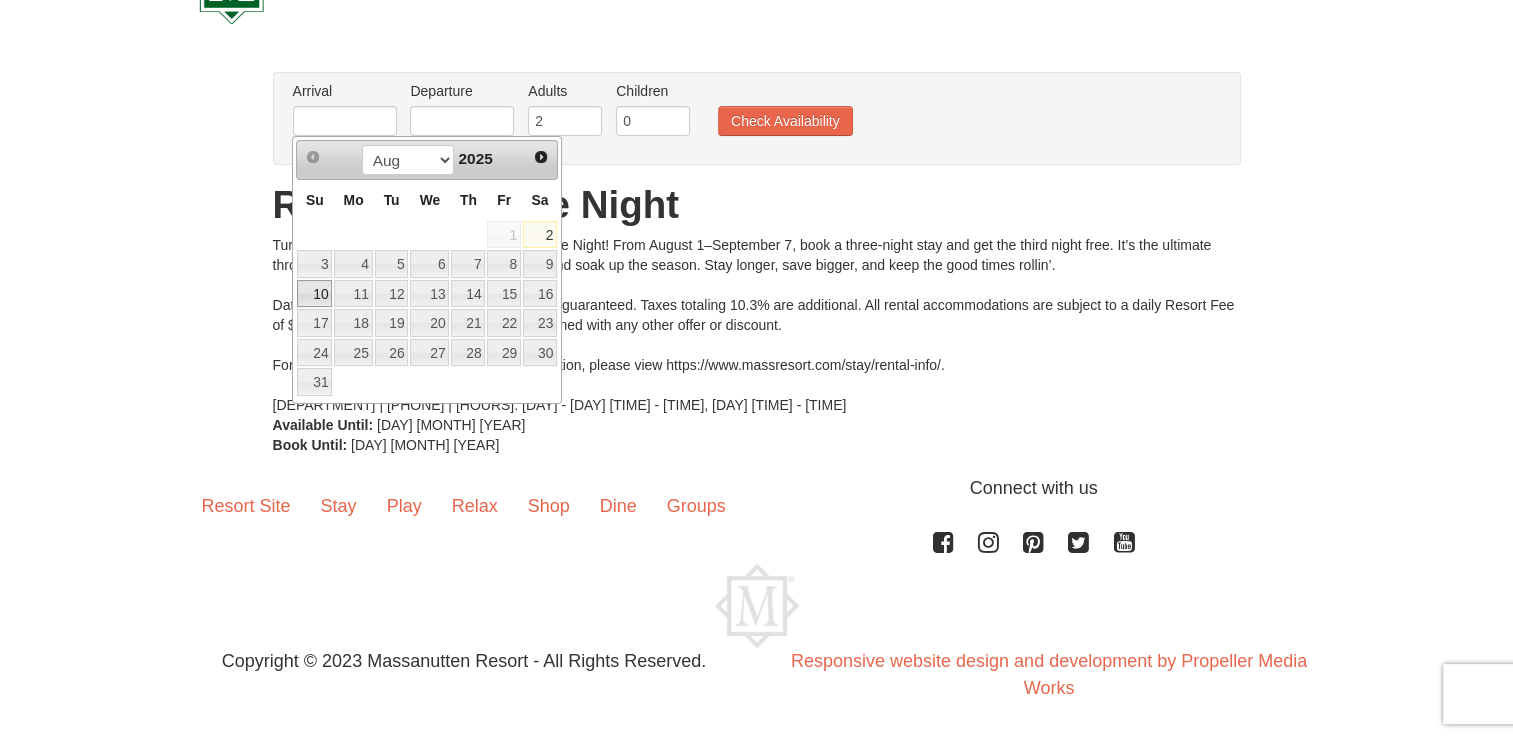 click on "10" at bounding box center [314, 294] 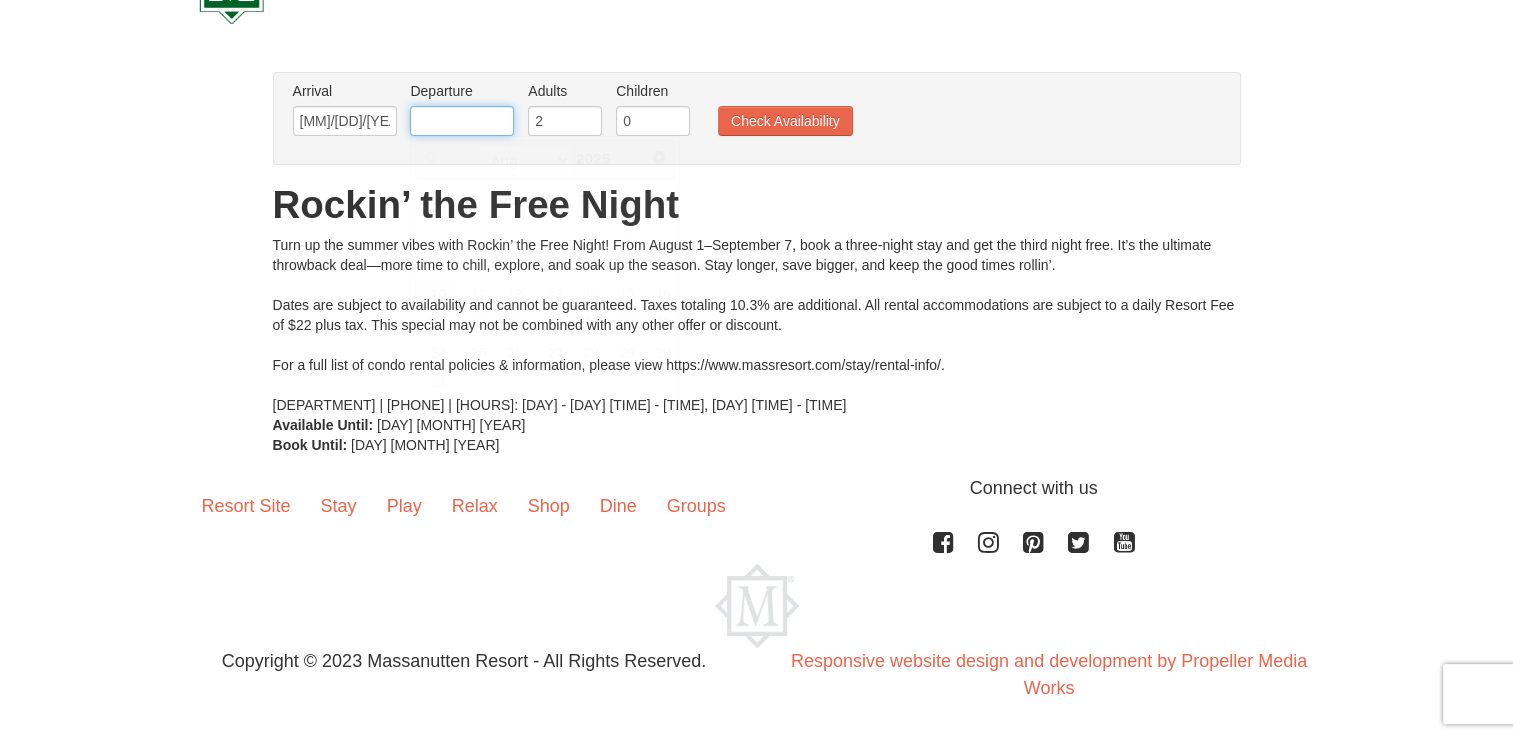 click at bounding box center [462, 121] 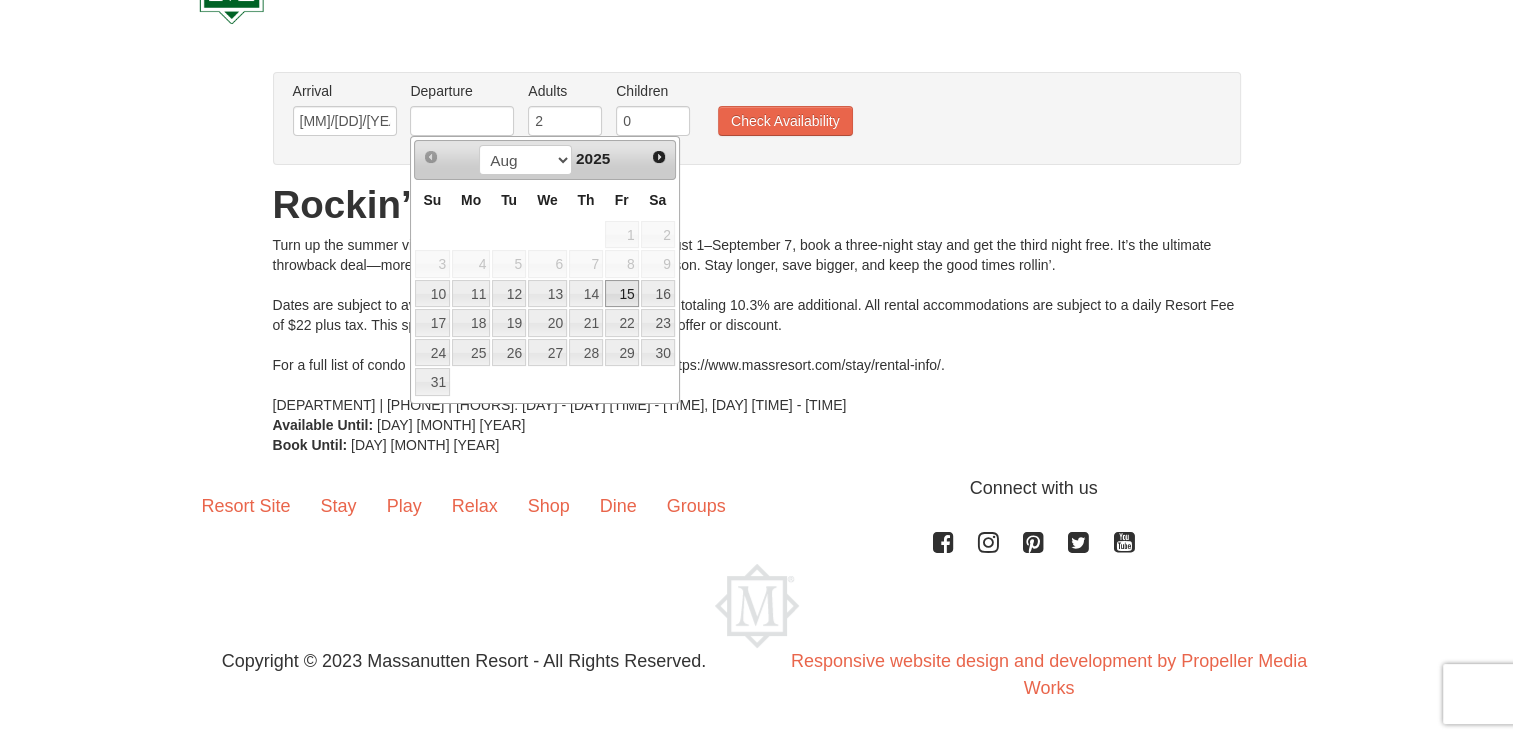 click on "15" at bounding box center [622, 294] 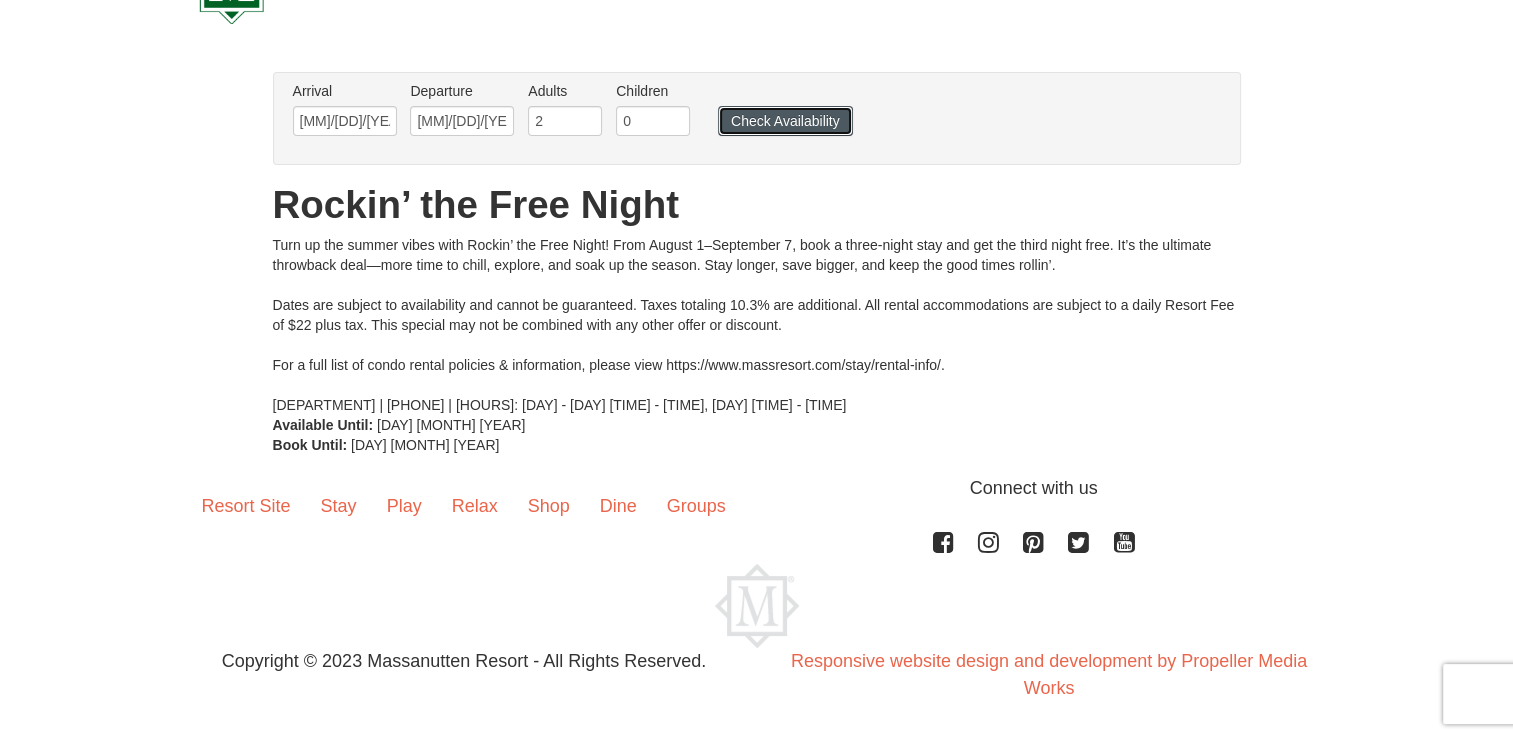 click on "Check Availability" at bounding box center (785, 121) 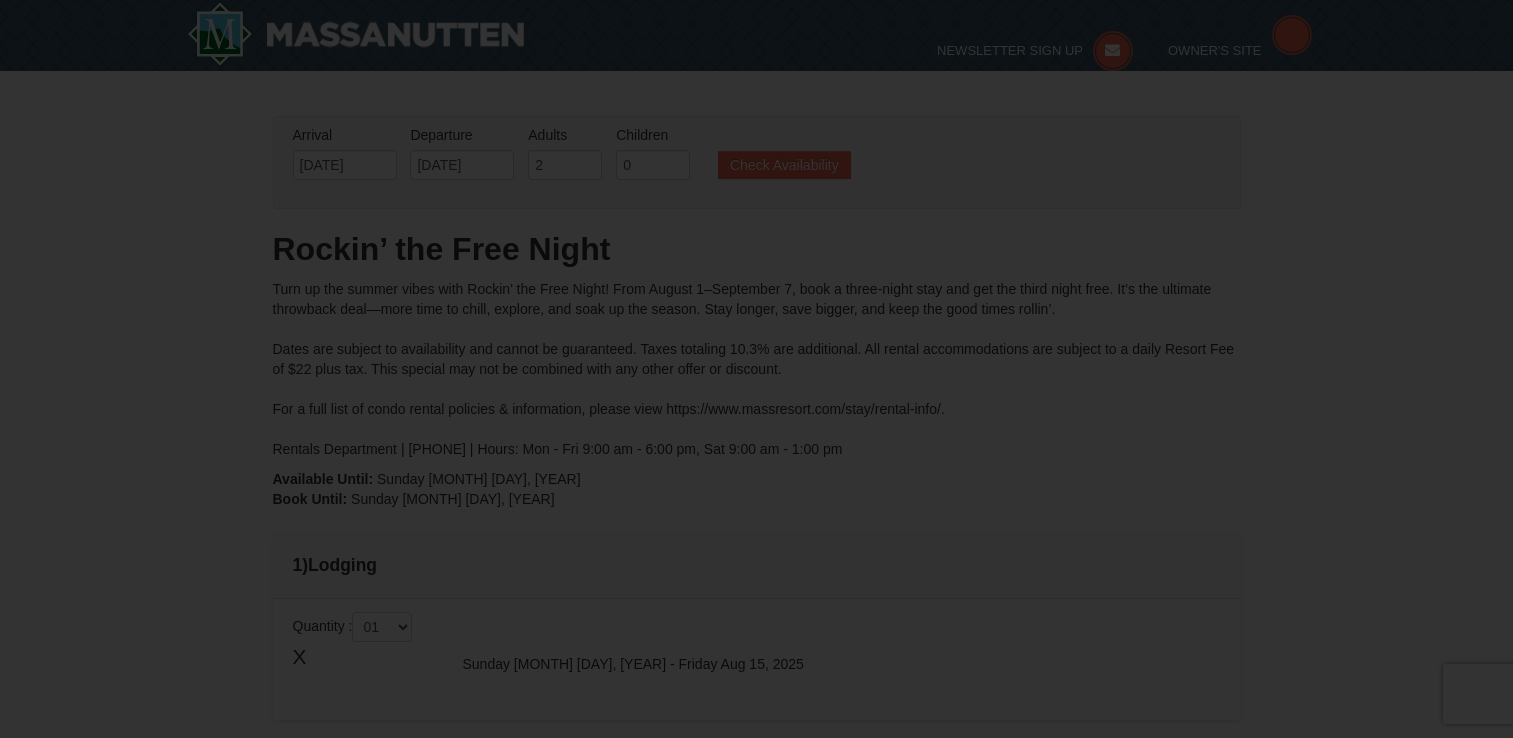 scroll, scrollTop: 128, scrollLeft: 0, axis: vertical 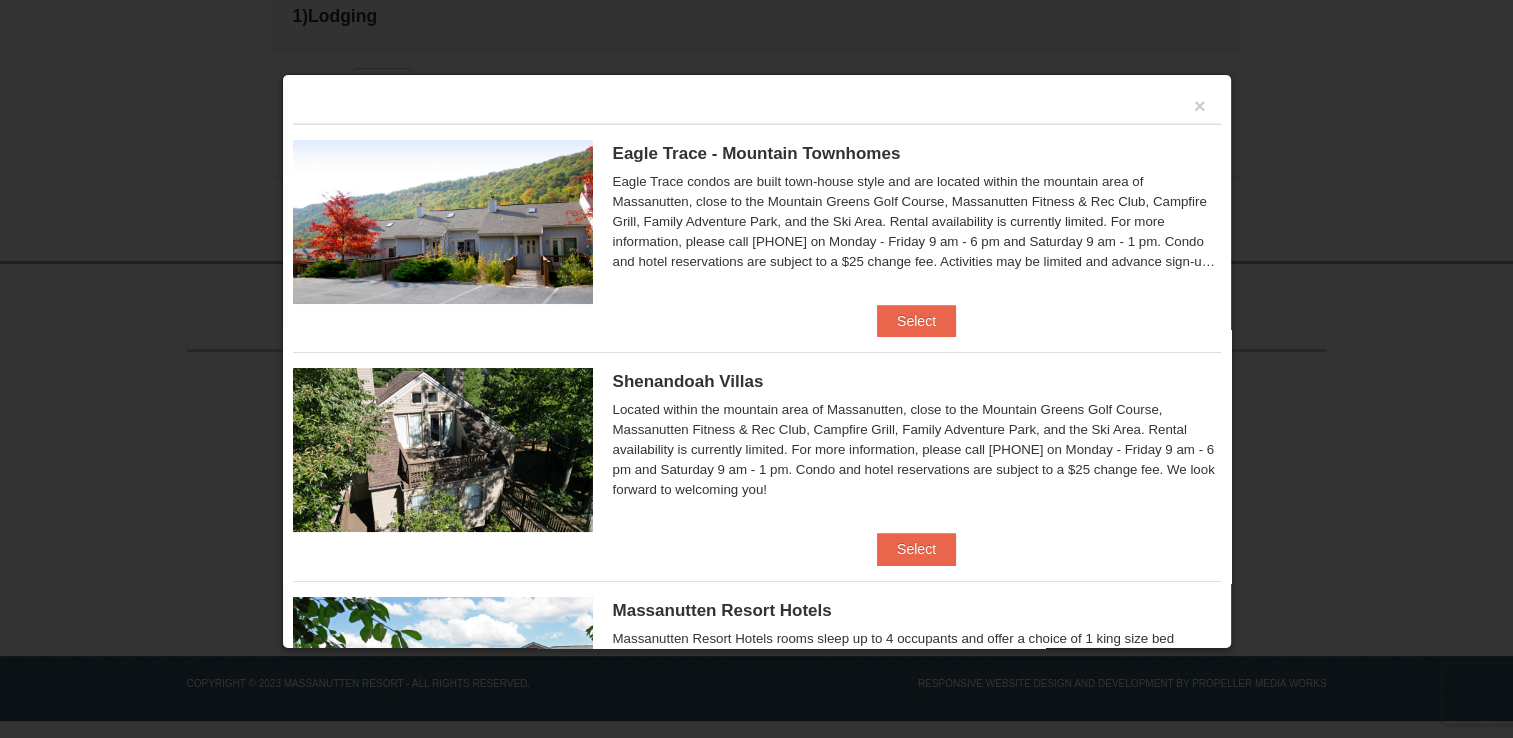 click on "Eagle Trace condos are built town-house style and are located within the mountain area of Massanutten, close to the Mountain Greens Golf Course, Massanutten Fitness & Rec Club, Campfire Grill, Family Adventure Park, and the Ski Area.
Rental availability is currently limited. For more information, please call 540.289.4952 on Monday - Friday 9 am - 6 pm and Saturday 9 am - 1 pm. Condo and hotel reservations are subject to a $25 change fee.
Activities may be limited and advance sign-ups and ticket purchases required. For more information please visit https://www.massresort.com. Thank you for your patience and understanding. We look forward to welcoming you!" at bounding box center (917, 222) 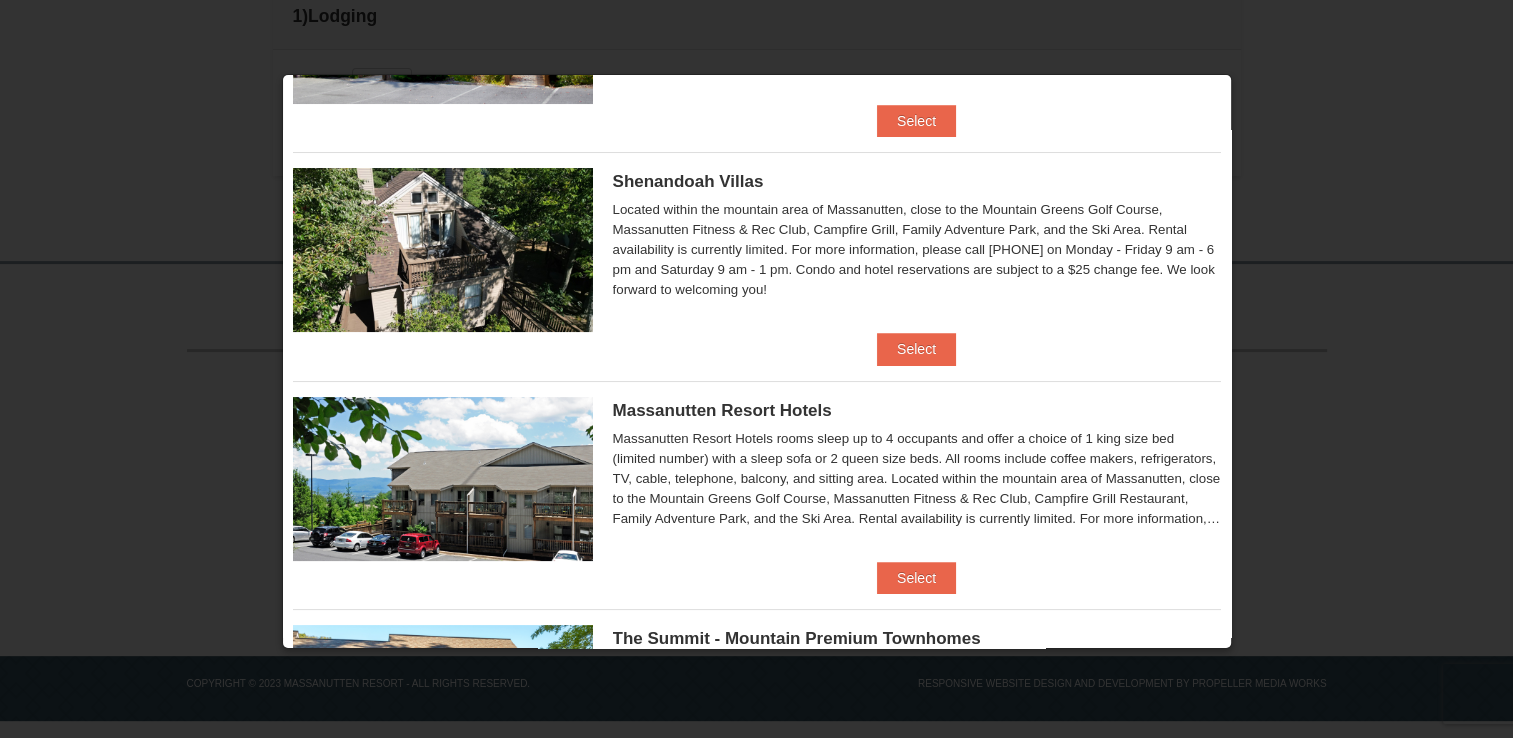 scroll, scrollTop: 0, scrollLeft: 0, axis: both 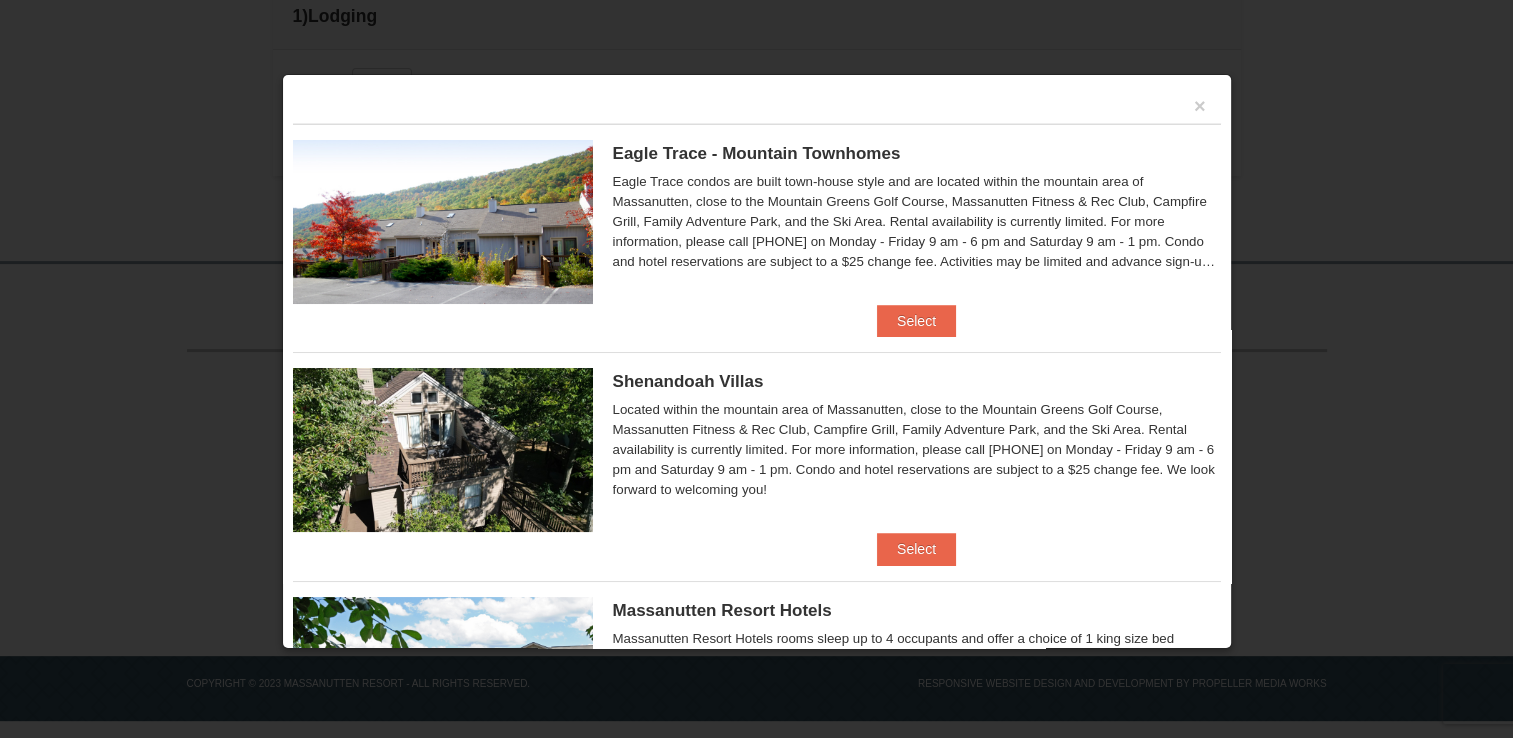 click on "Eagle Trace condos are built town-house style and are located within the mountain area of Massanutten, close to the Mountain Greens Golf Course, Massanutten Fitness & Rec Club, Campfire Grill, Family Adventure Park, and the Ski Area.
Rental availability is currently limited. For more information, please call 540.289.4952 on Monday - Friday 9 am - 6 pm and Saturday 9 am - 1 pm. Condo and hotel reservations are subject to a $25 change fee.
Activities may be limited and advance sign-ups and ticket purchases required. For more information please visit https://www.massresort.com. Thank you for your patience and understanding. We look forward to welcoming you!" at bounding box center (917, 222) 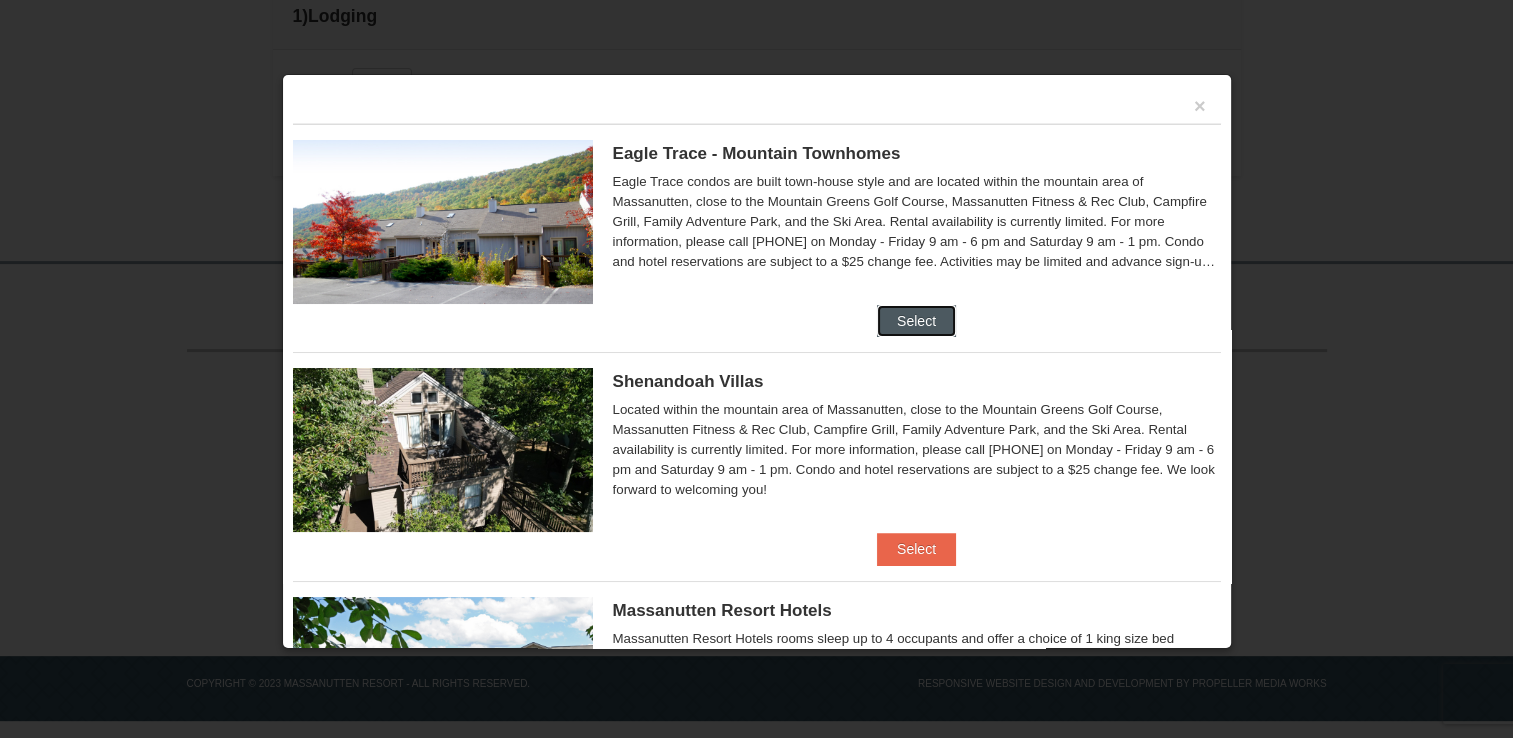 click on "Select" at bounding box center (916, 321) 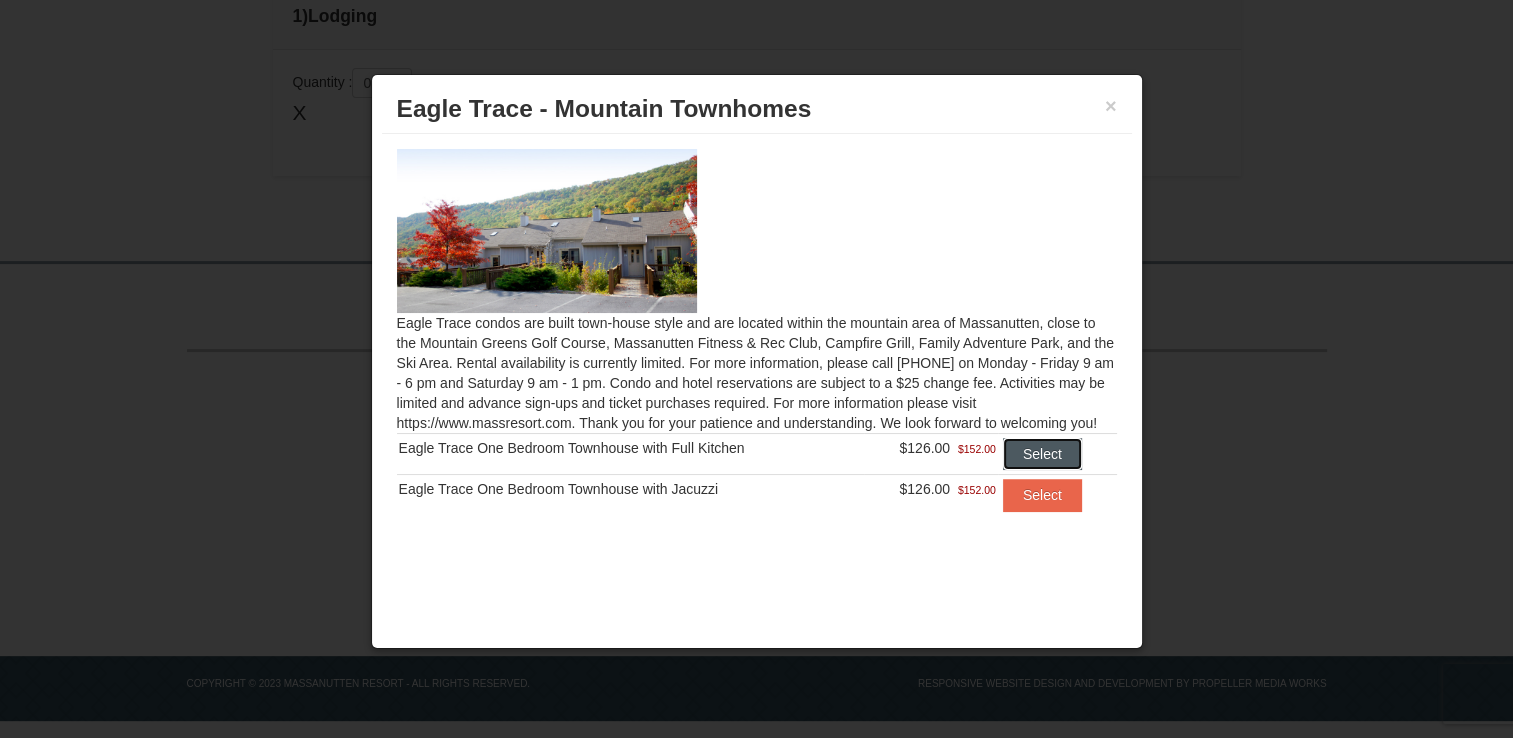 click on "Select" at bounding box center (1042, 454) 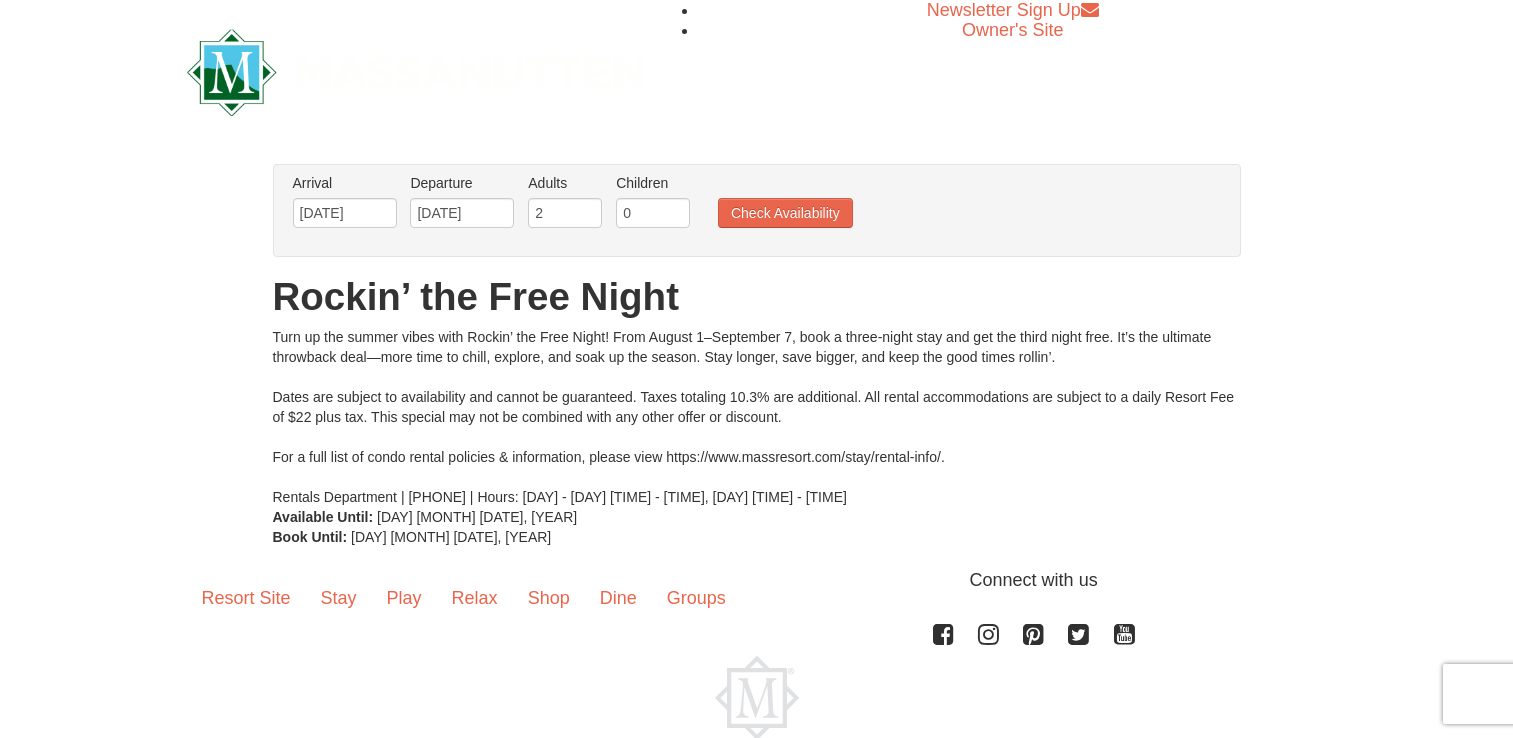 scroll, scrollTop: 92, scrollLeft: 0, axis: vertical 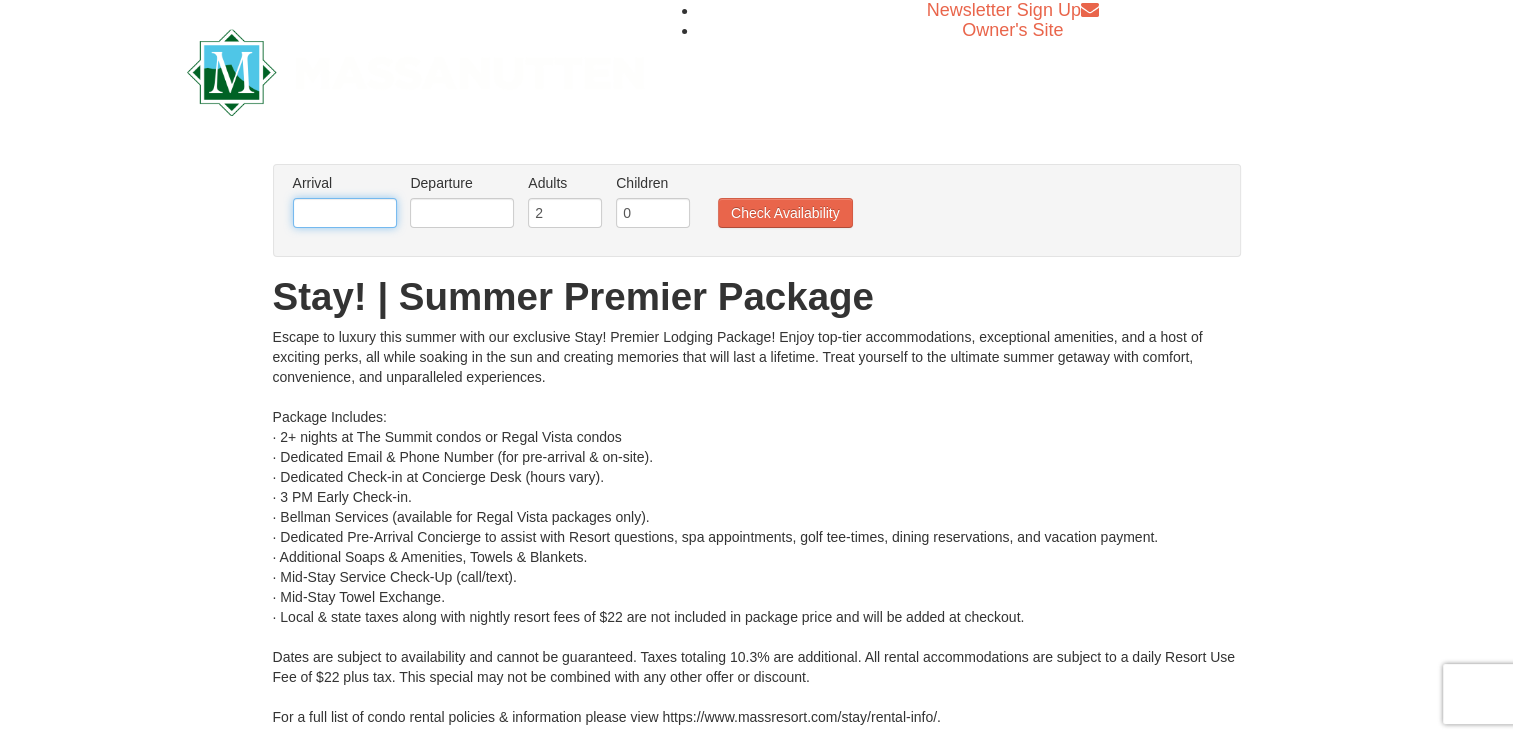 click at bounding box center [345, 213] 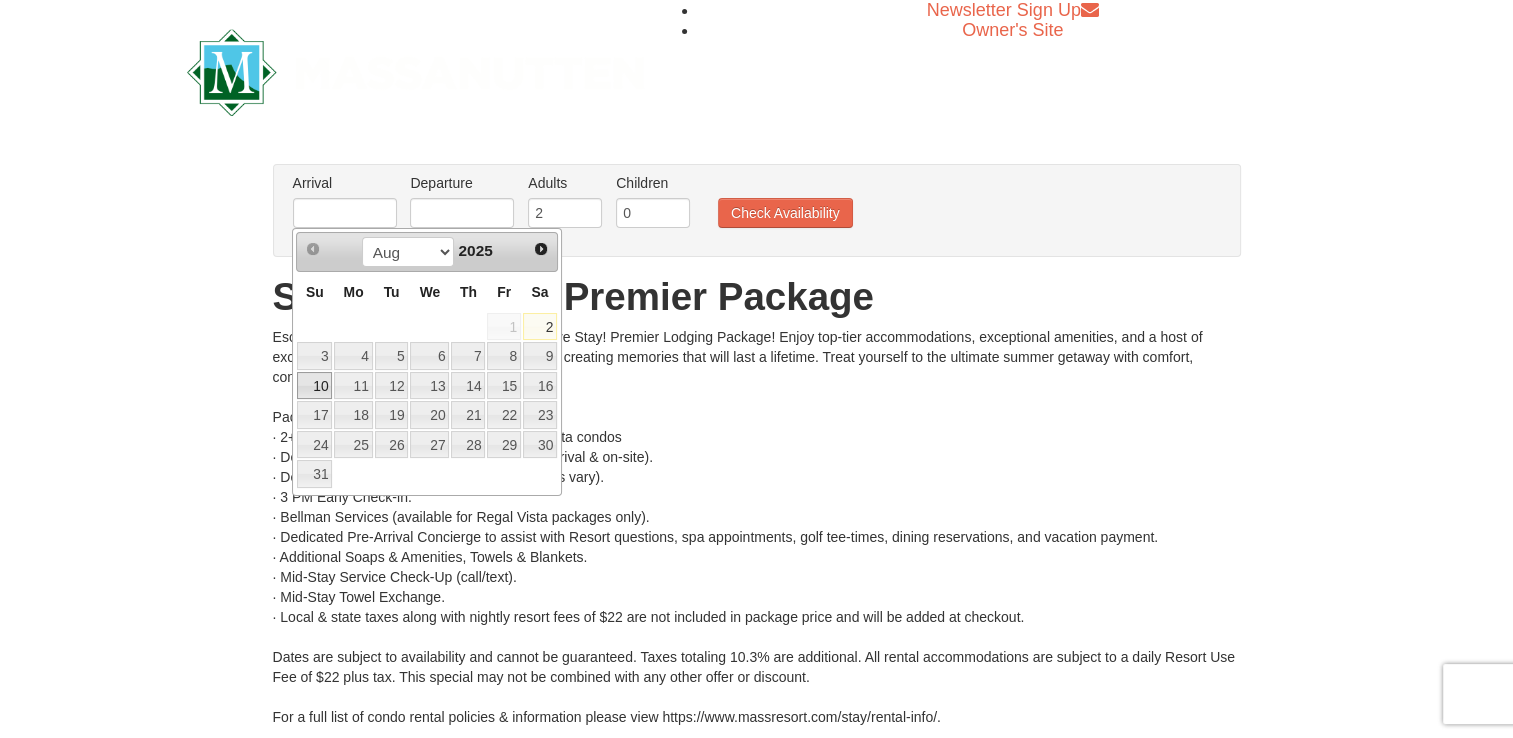 click on "10" at bounding box center (314, 386) 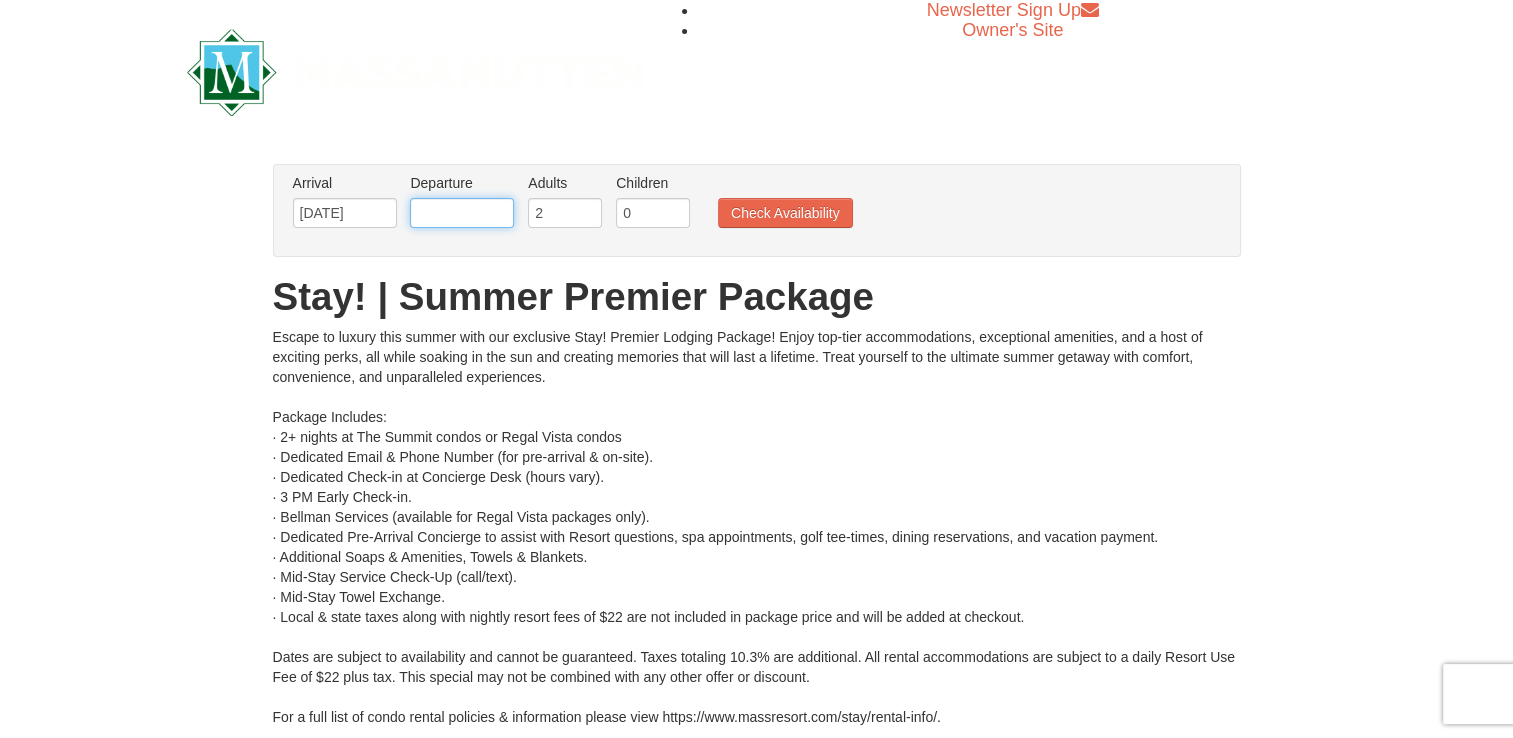click at bounding box center [462, 213] 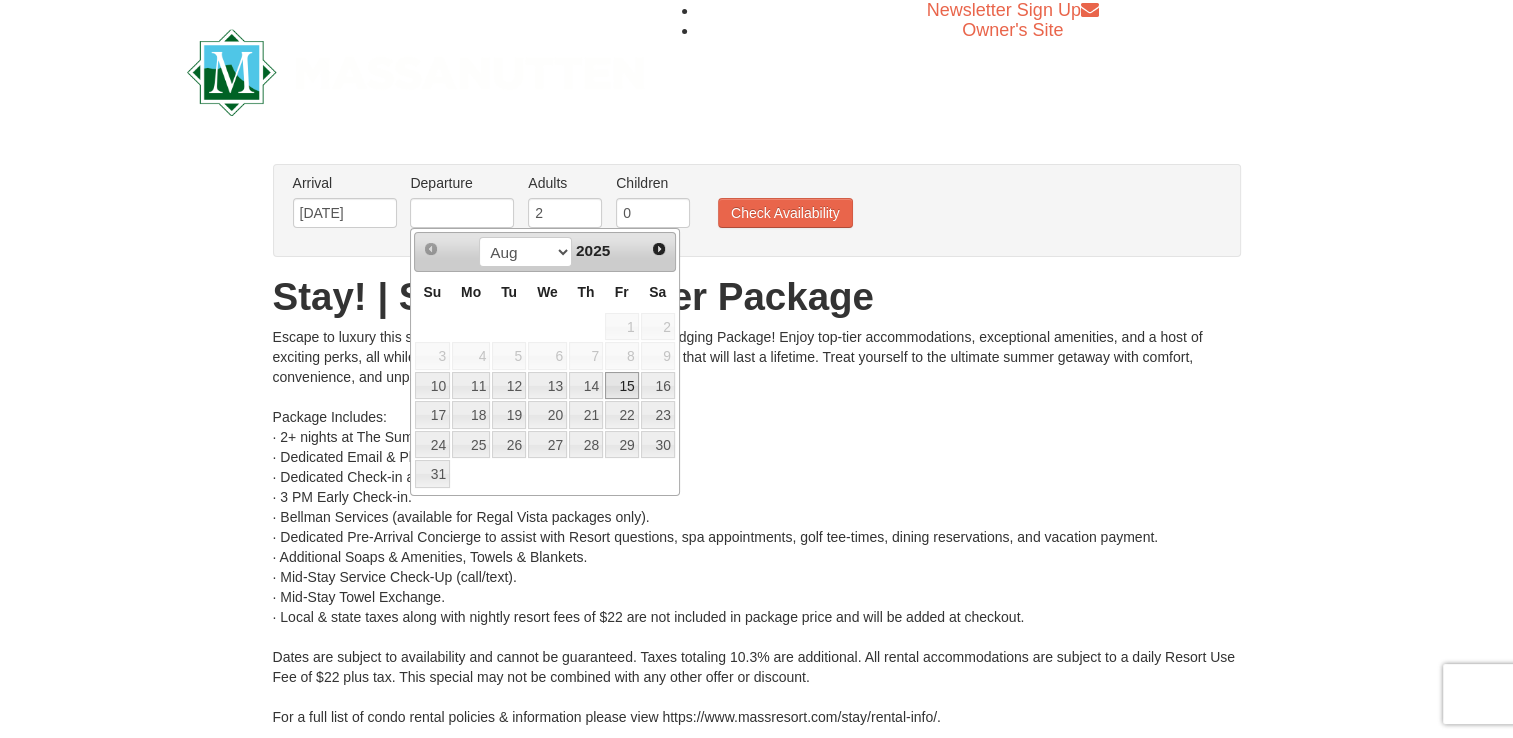 click on "15" at bounding box center (622, 386) 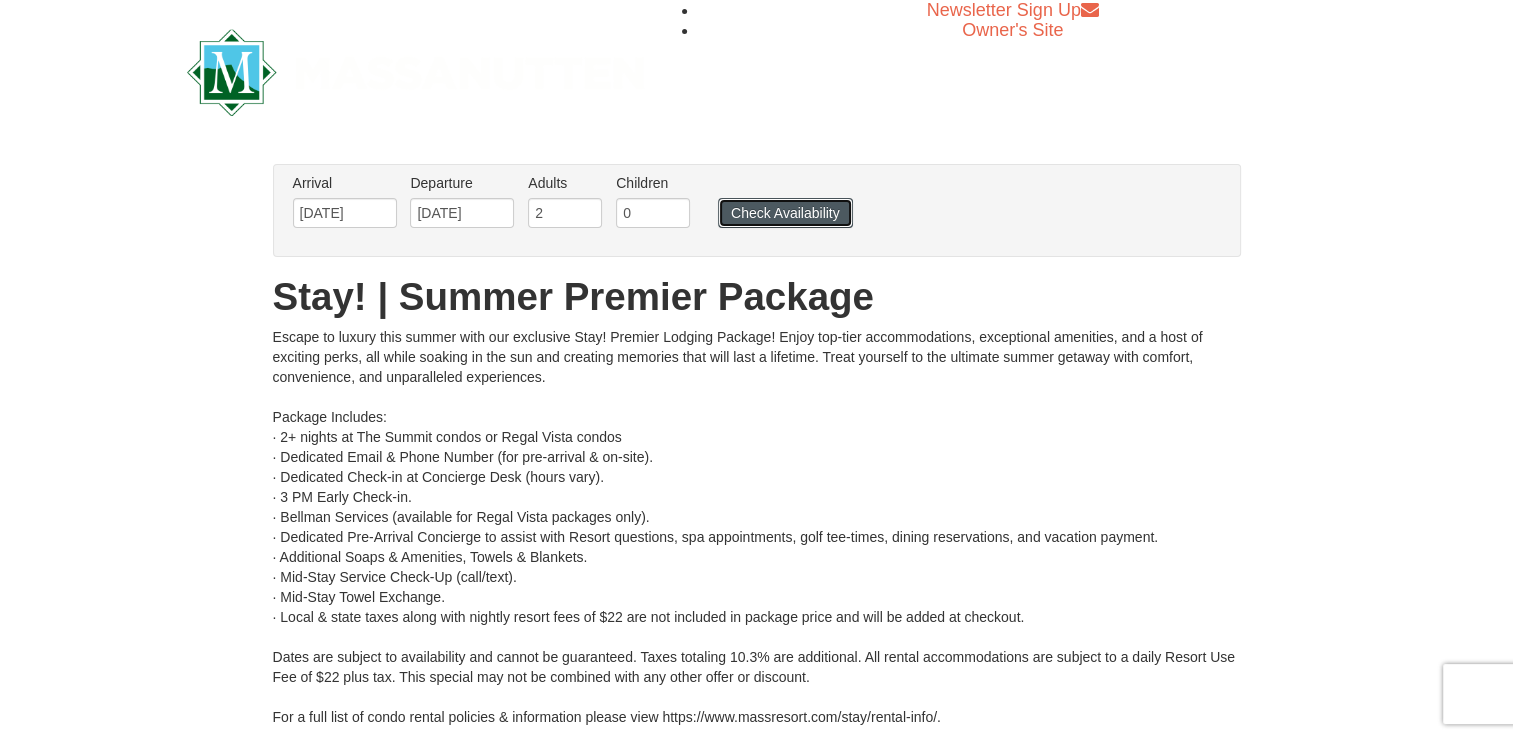 click on "Check Availability" at bounding box center (785, 213) 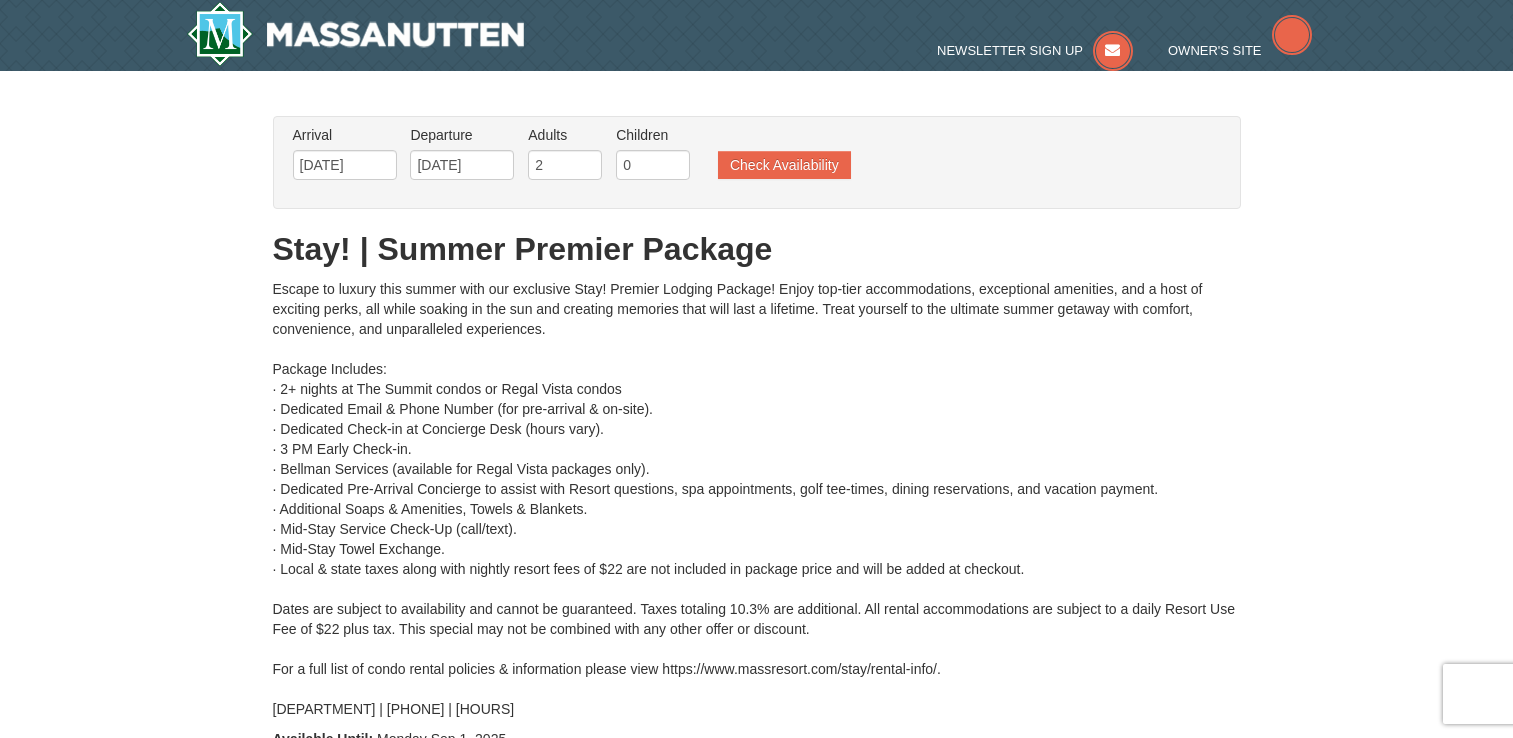 type on "[DATE]" 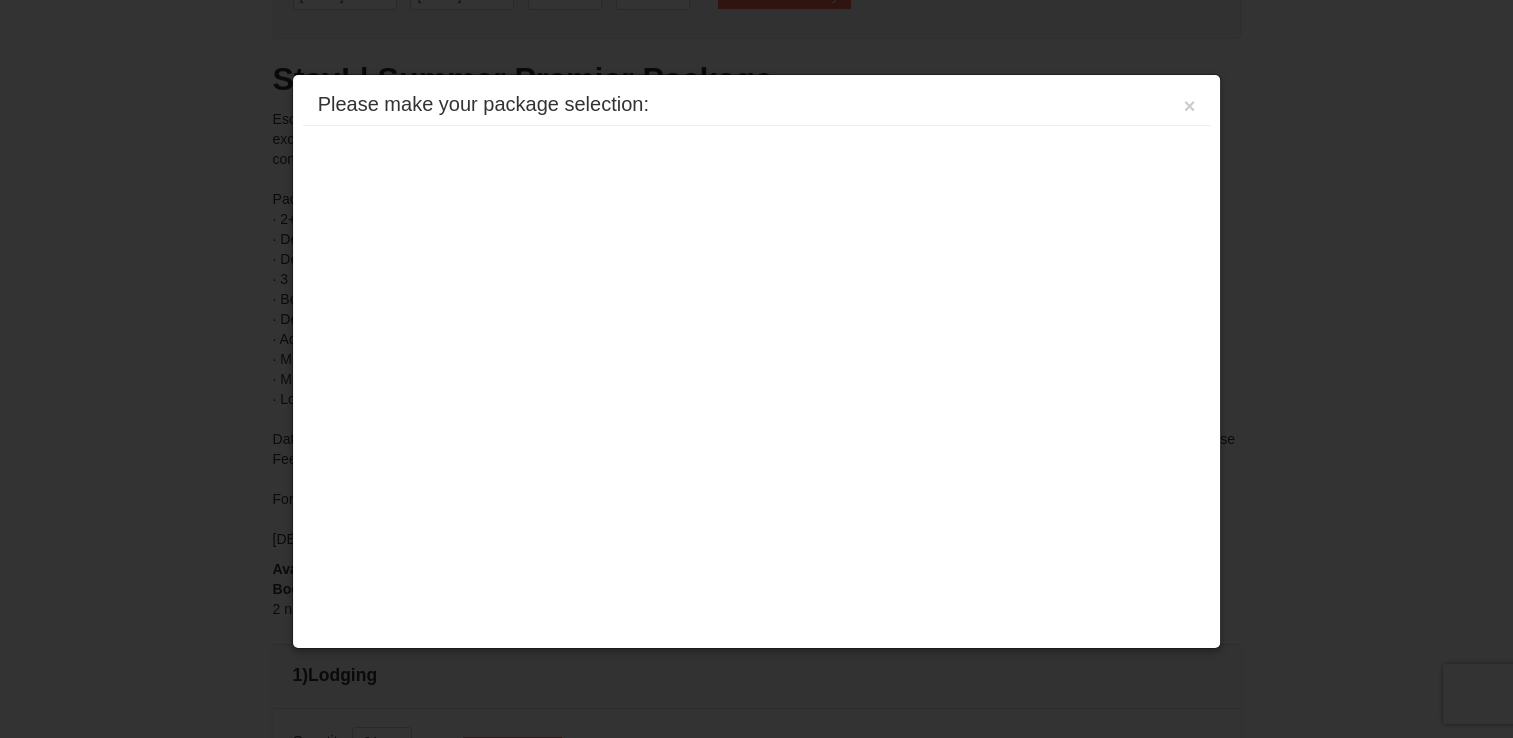 scroll, scrollTop: 805, scrollLeft: 0, axis: vertical 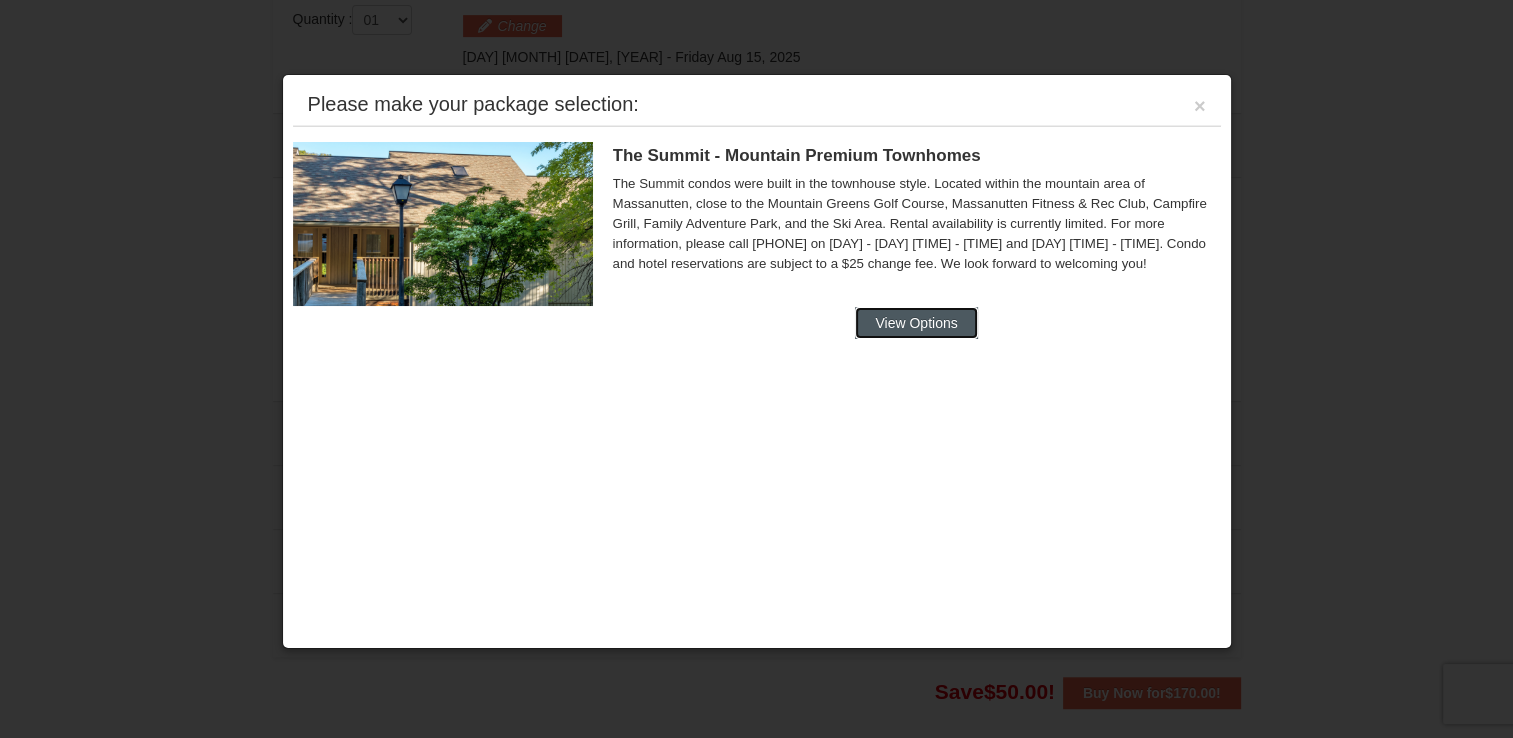 click on "View Options" at bounding box center (916, 323) 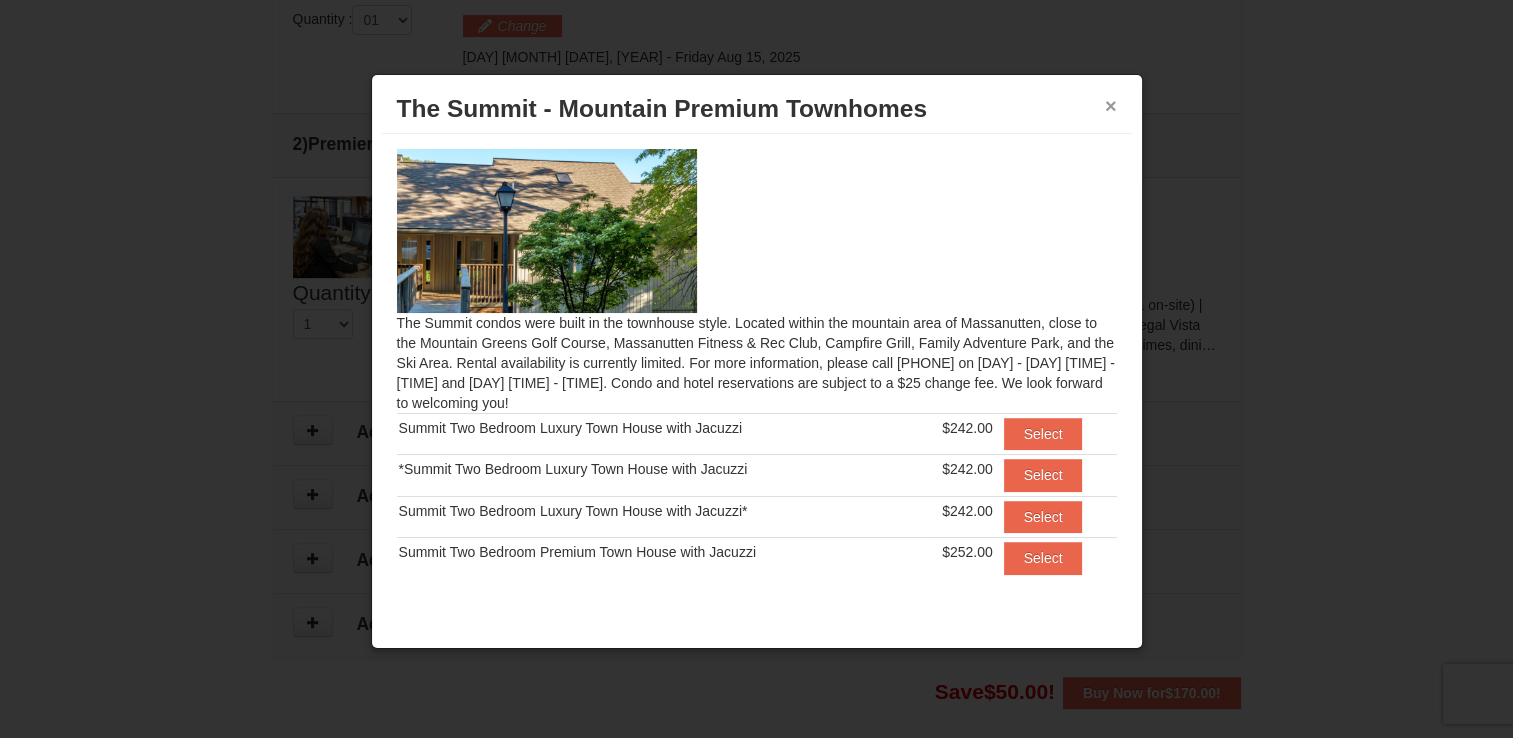 click on "×" at bounding box center [1111, 106] 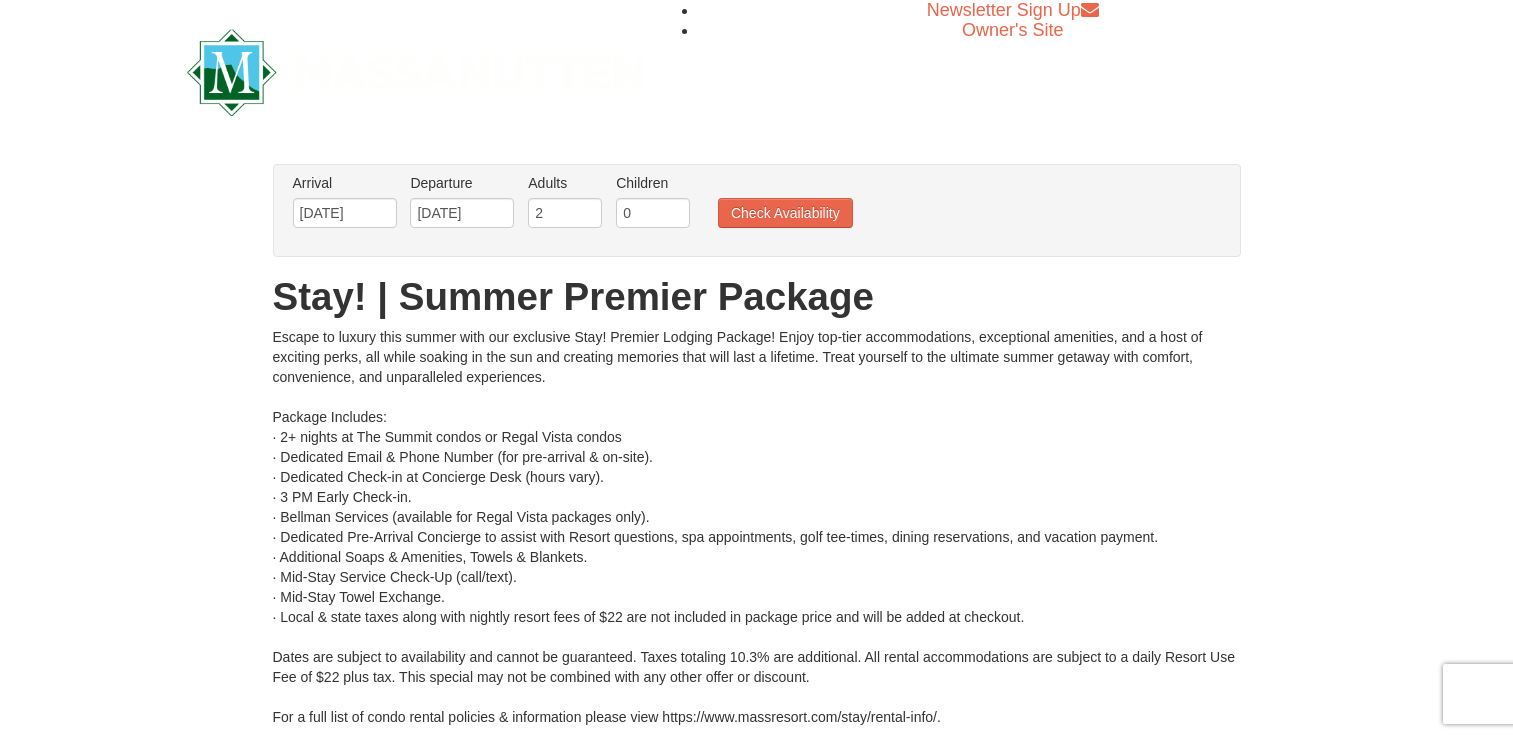 scroll, scrollTop: 0, scrollLeft: 0, axis: both 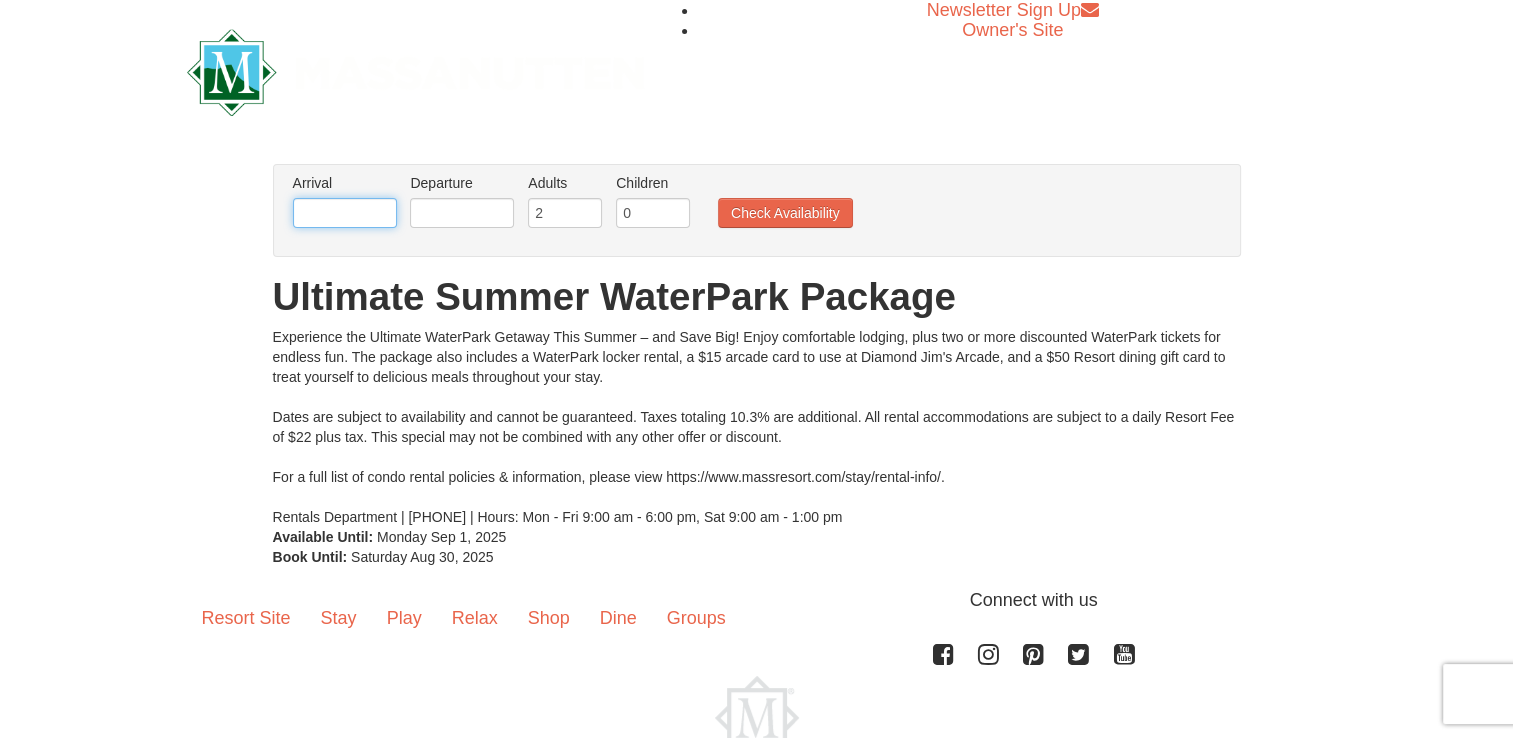 click at bounding box center [345, 213] 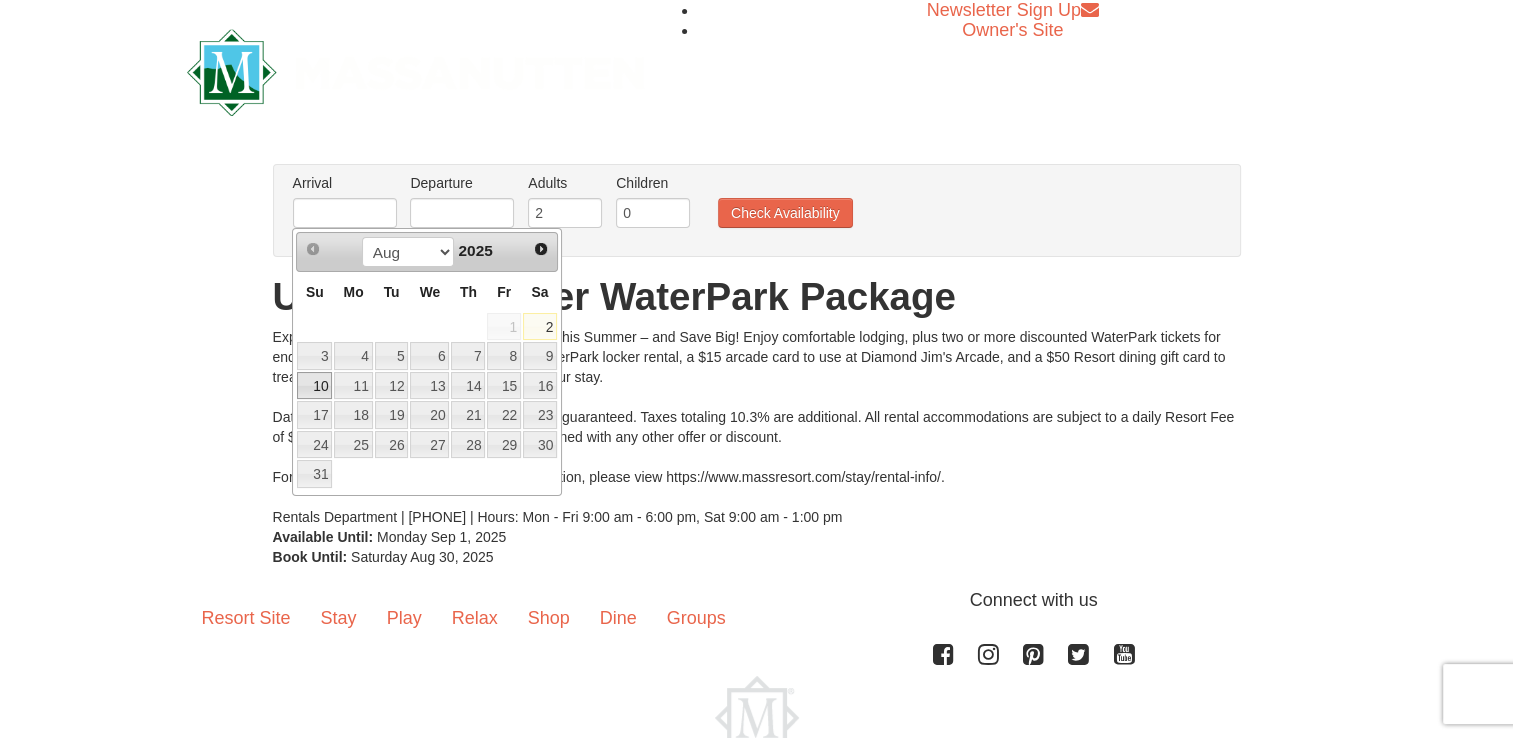 click on "10" at bounding box center (314, 386) 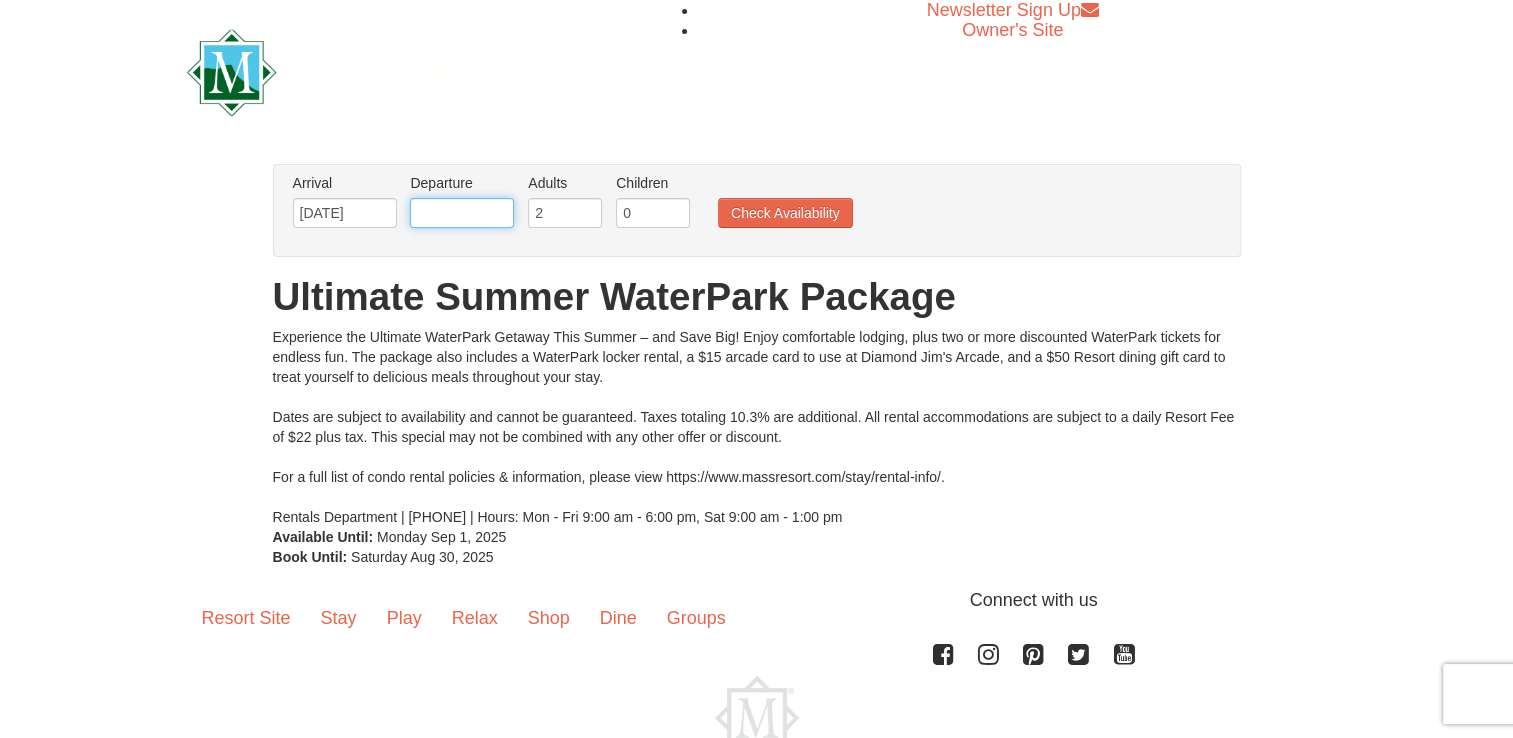 click at bounding box center (462, 213) 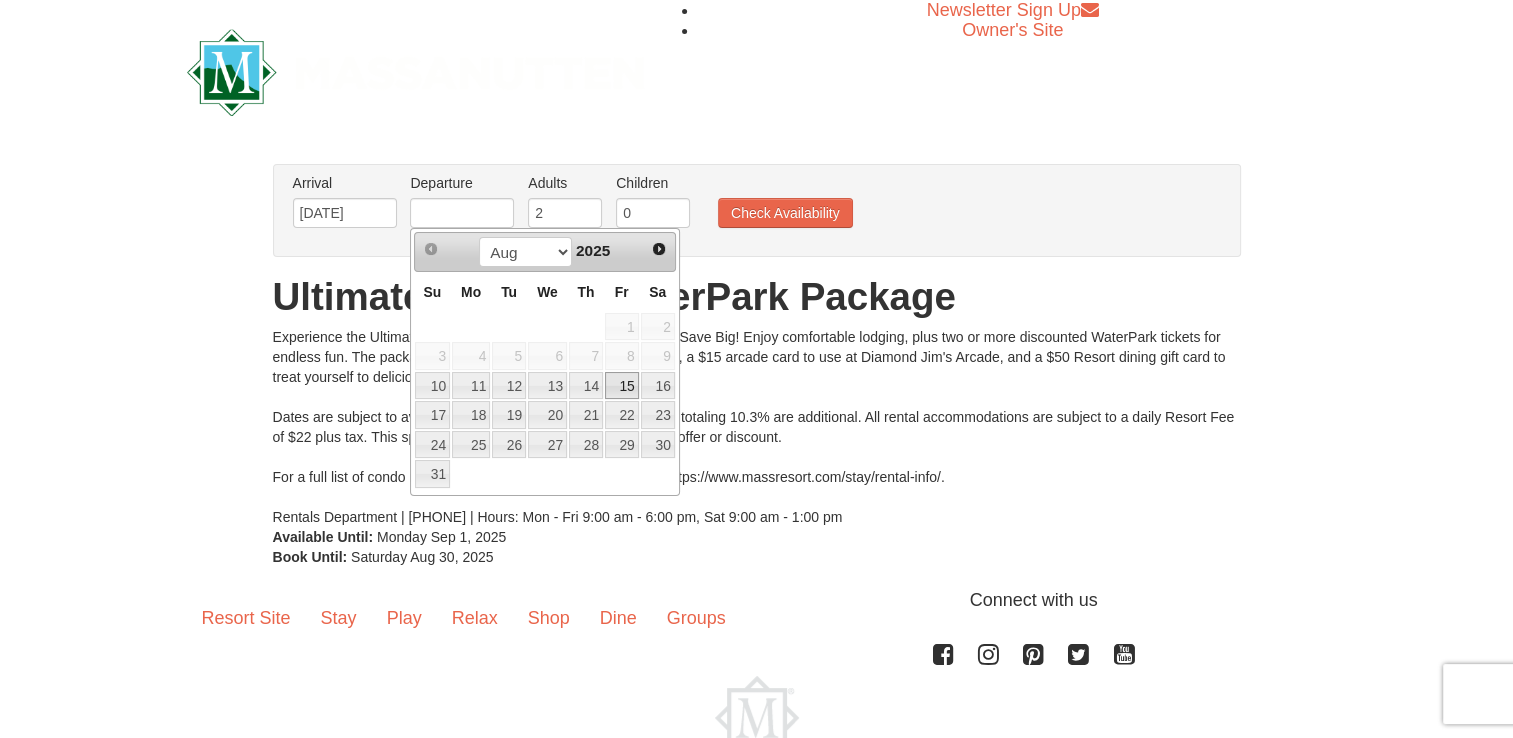 click on "15" at bounding box center [622, 386] 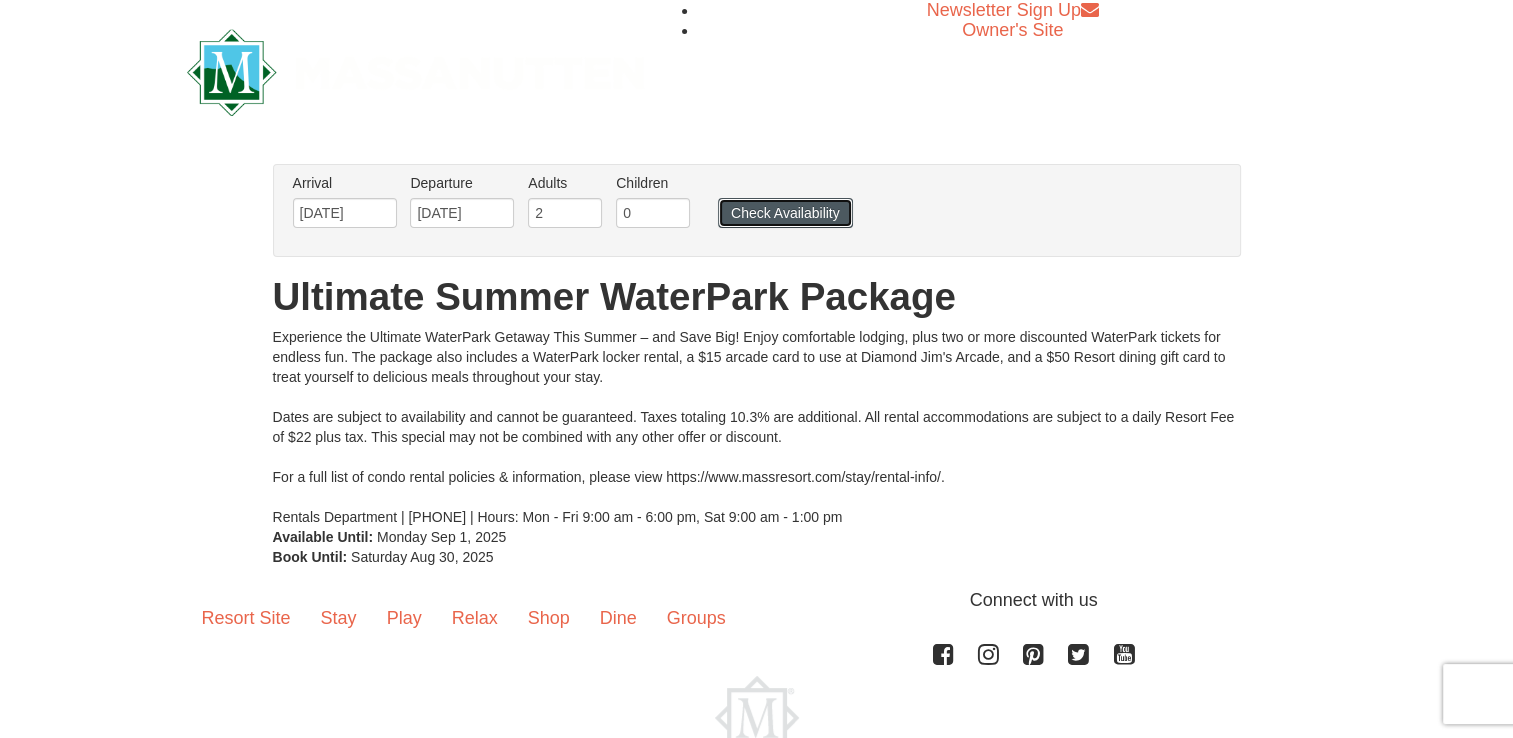 click on "Check Availability" at bounding box center [785, 213] 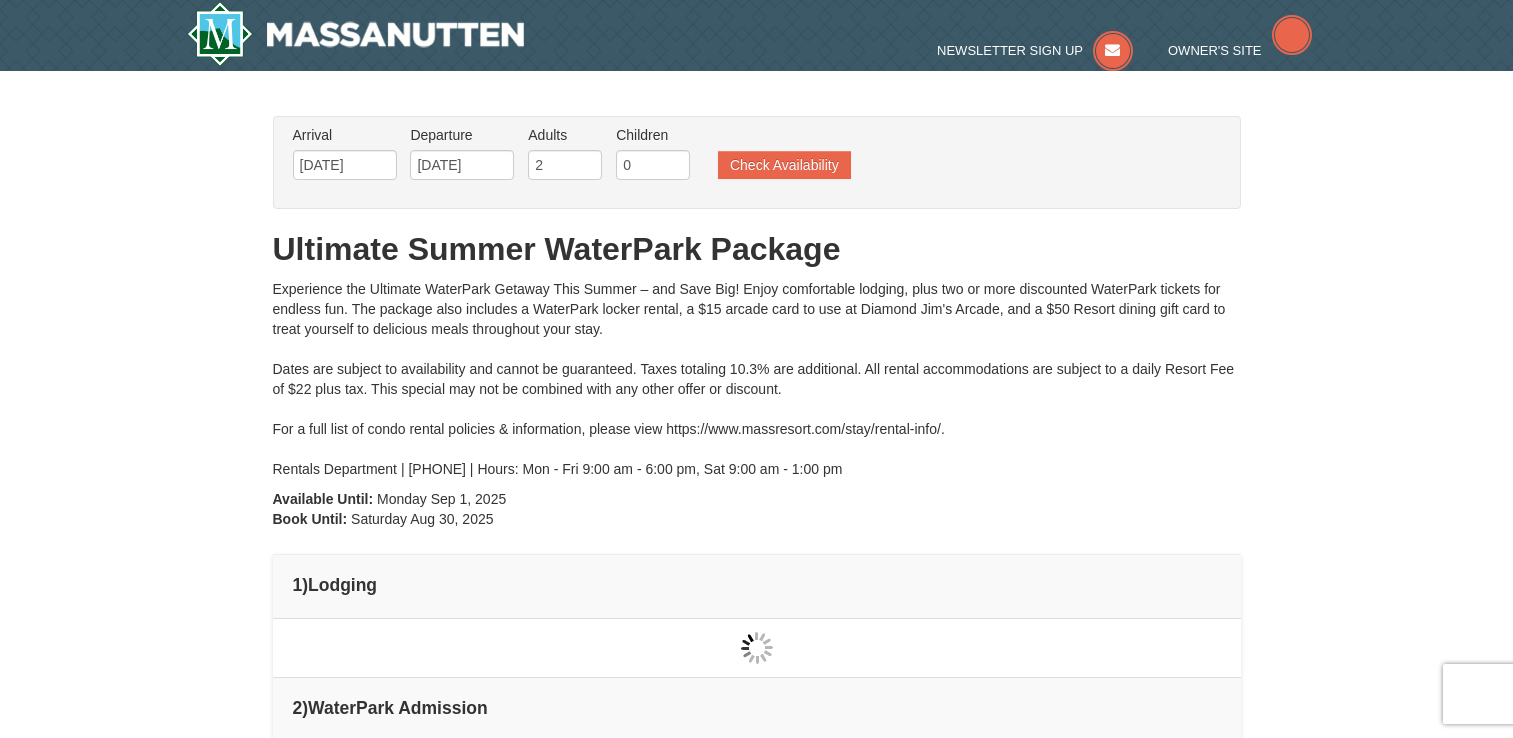 scroll, scrollTop: 0, scrollLeft: 0, axis: both 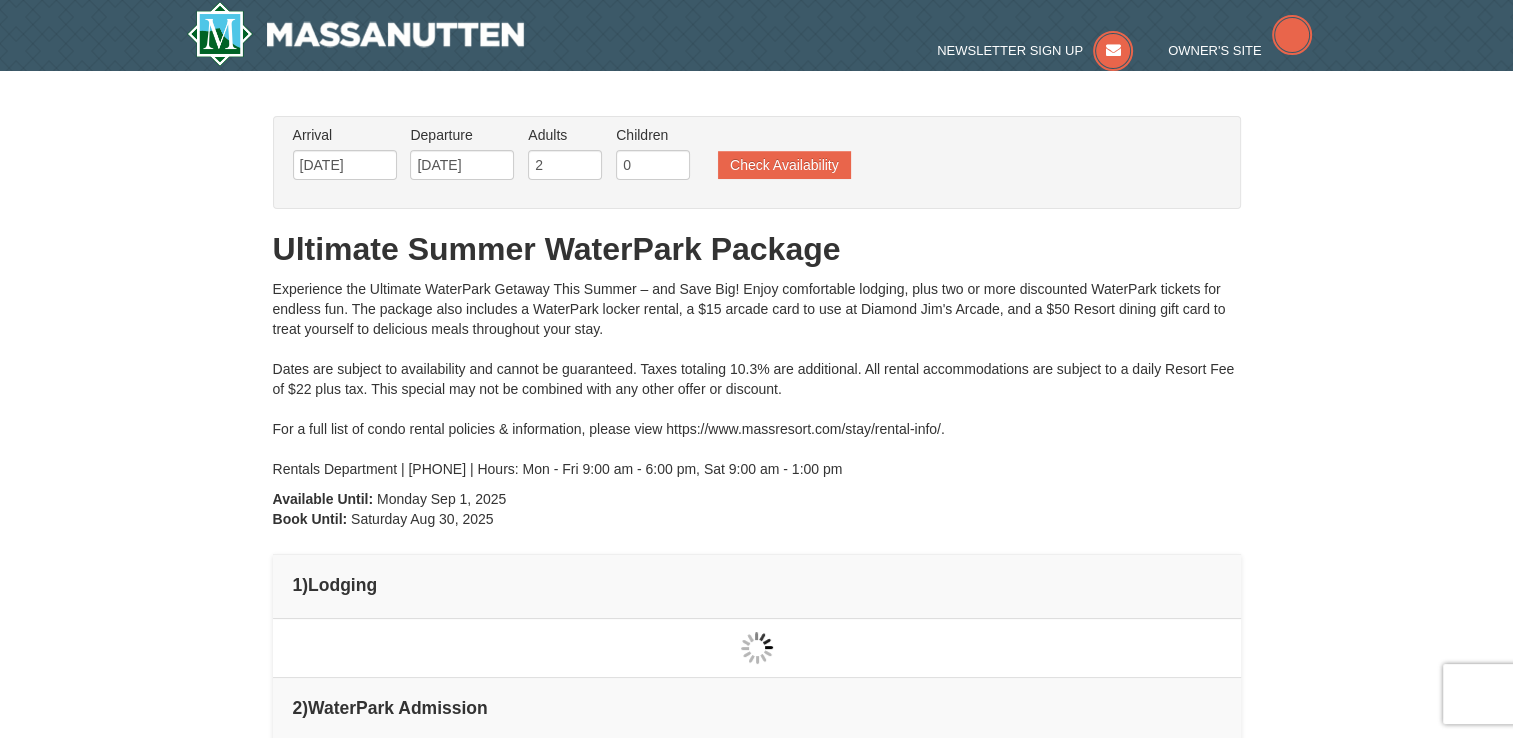 type on "[DATE]" 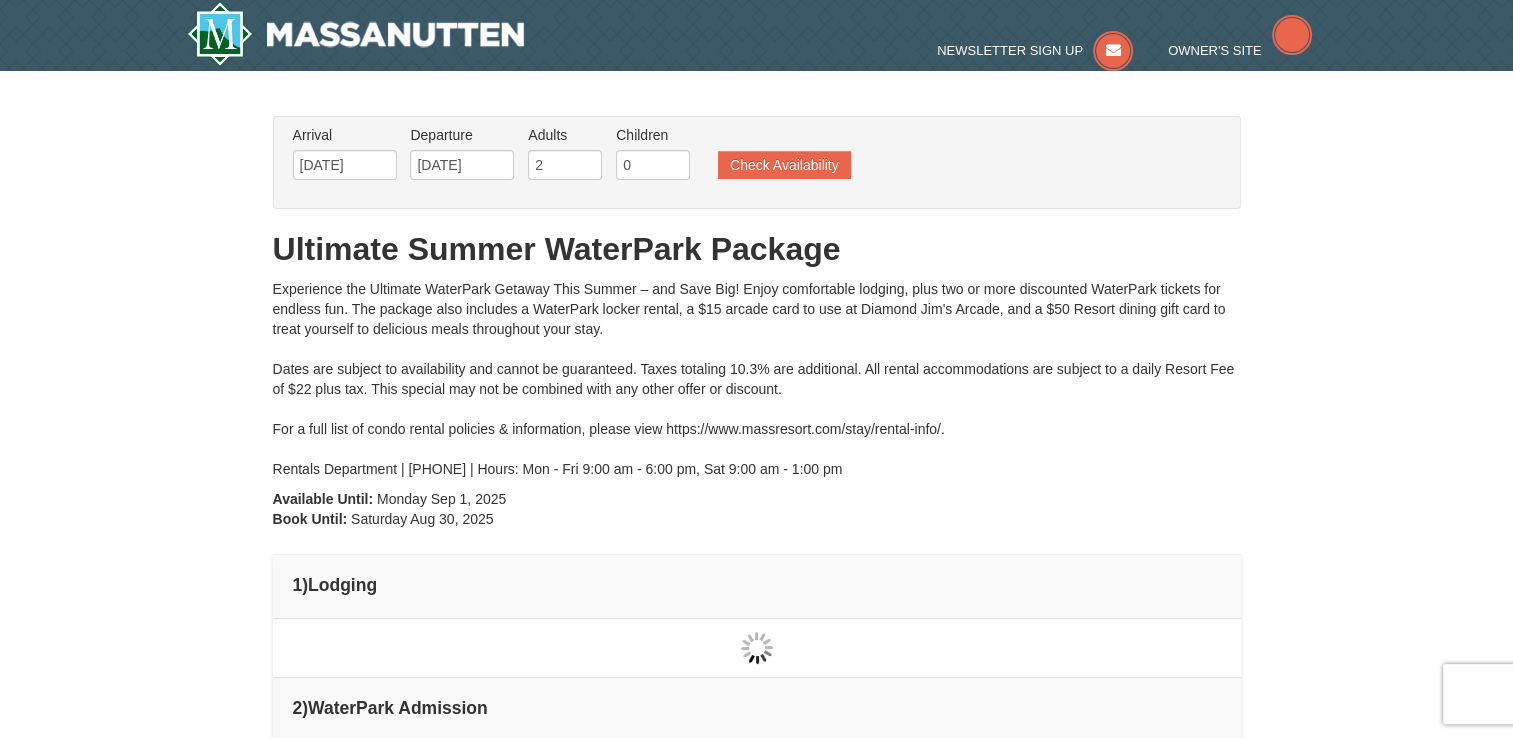 type on "[DATE]" 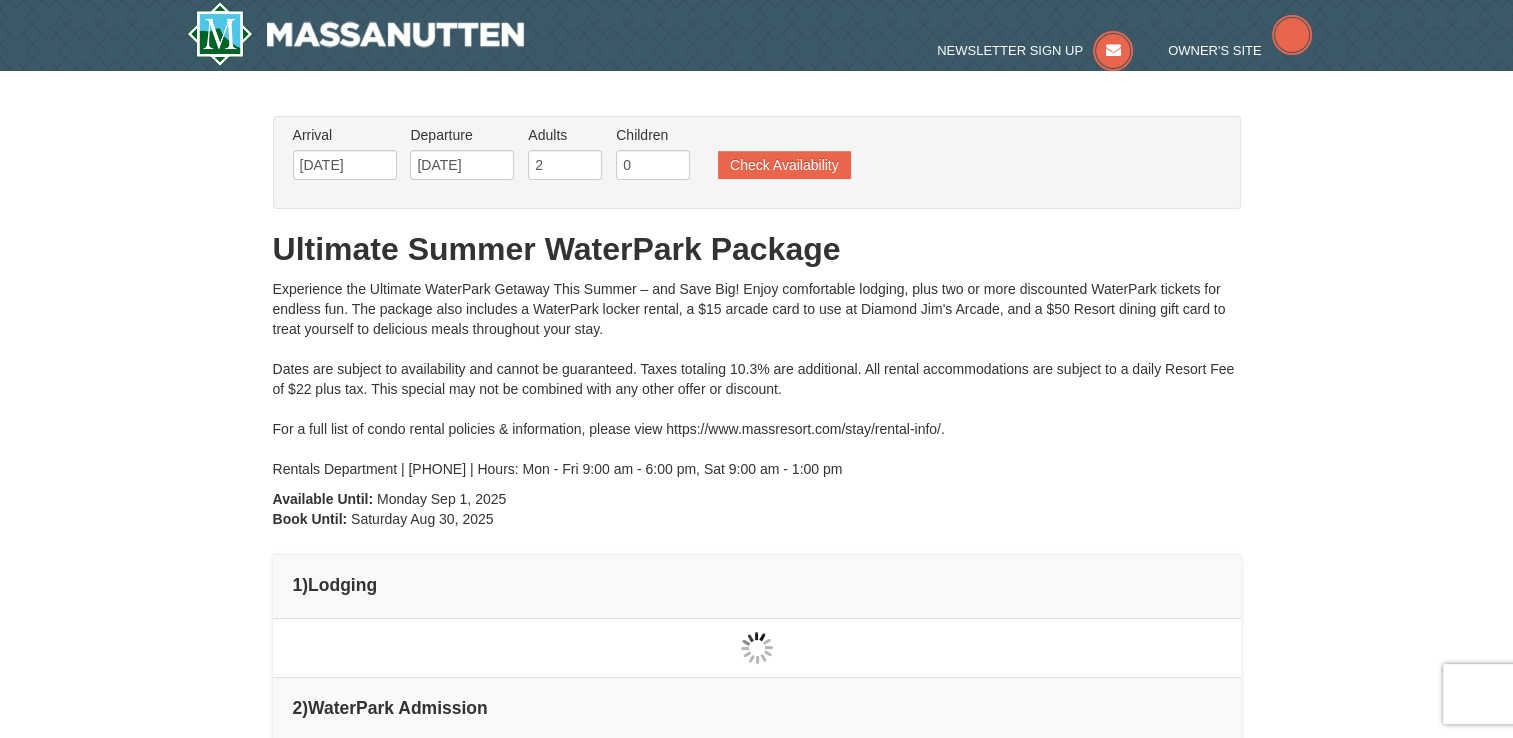 type on "[DATE]" 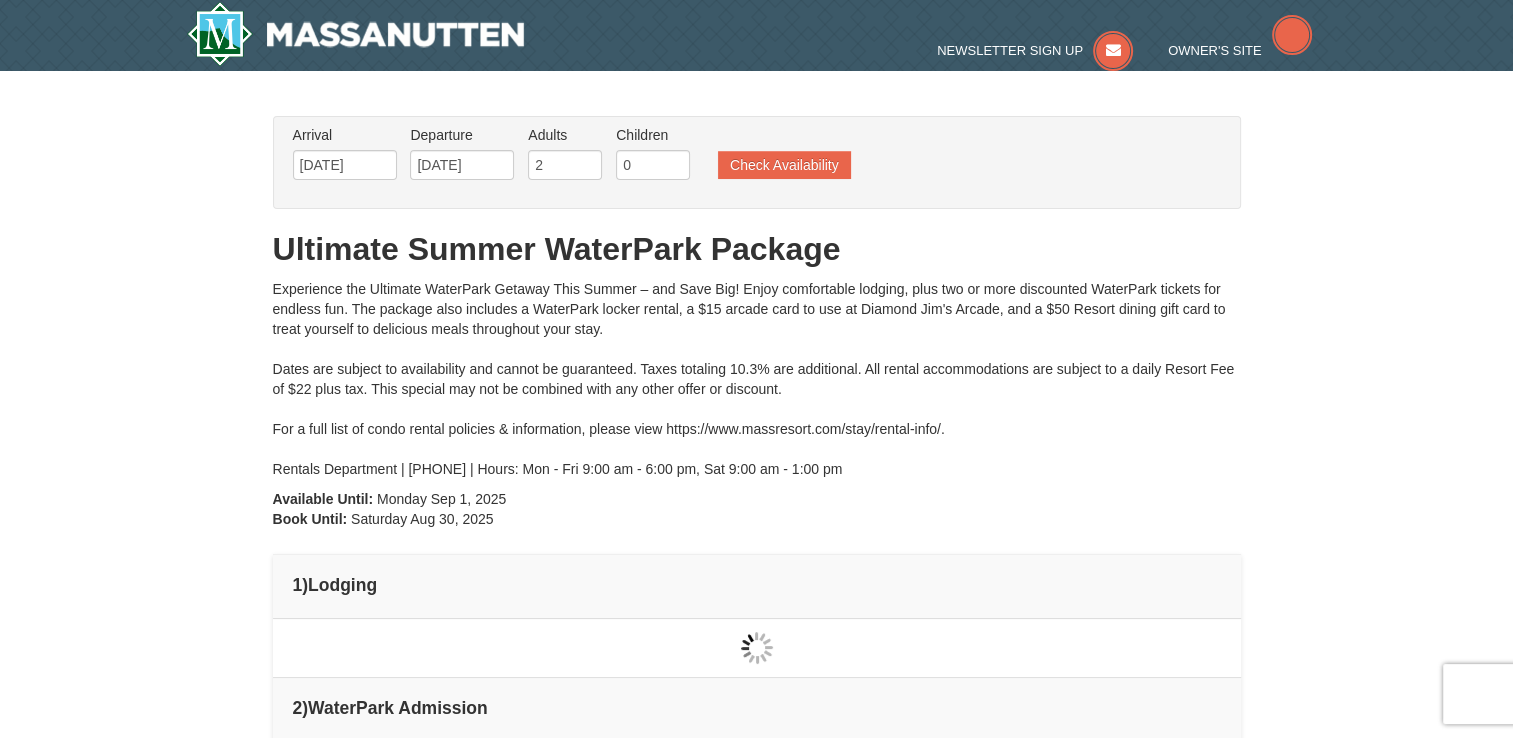 type on "[DATE]" 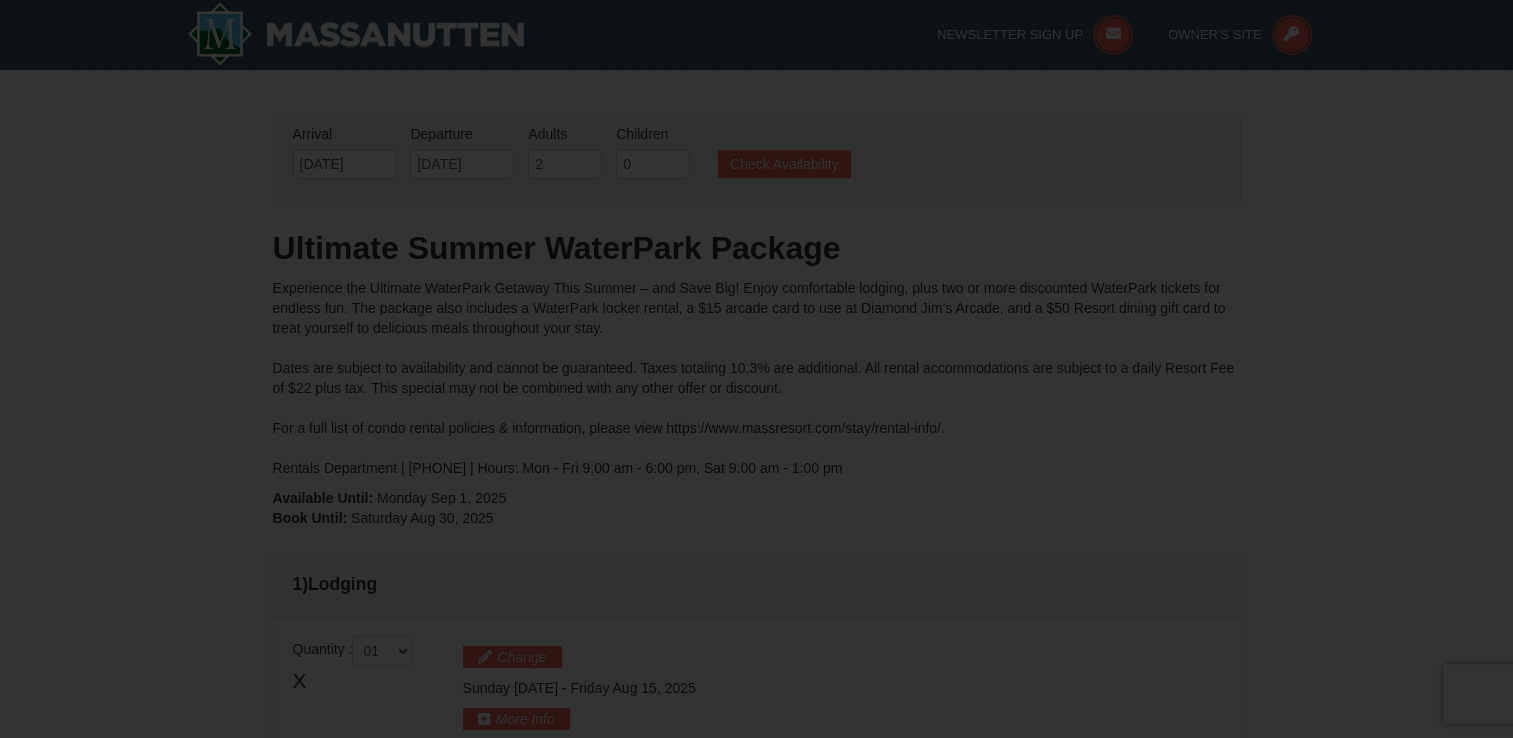 scroll, scrollTop: 330, scrollLeft: 0, axis: vertical 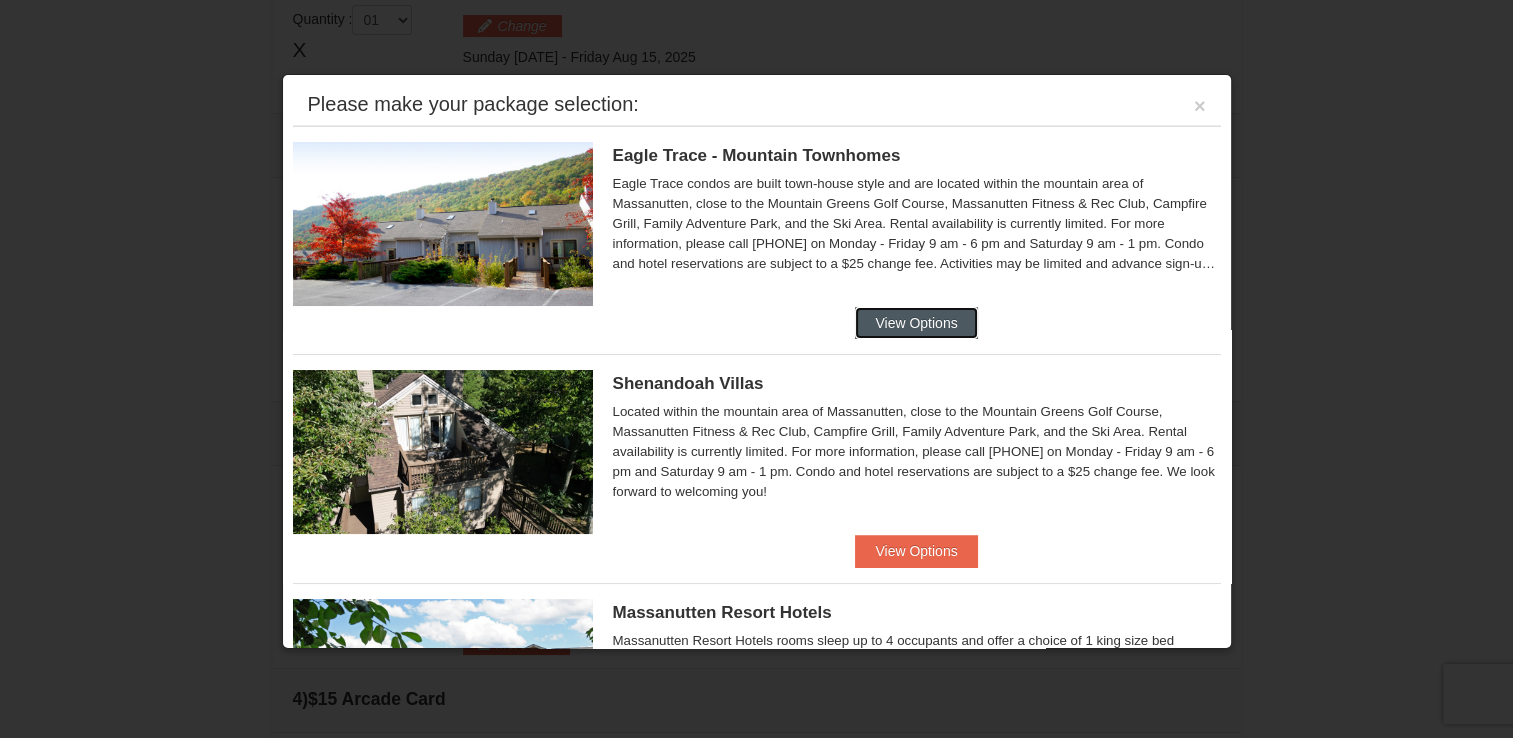 click on "View Options" at bounding box center [916, 323] 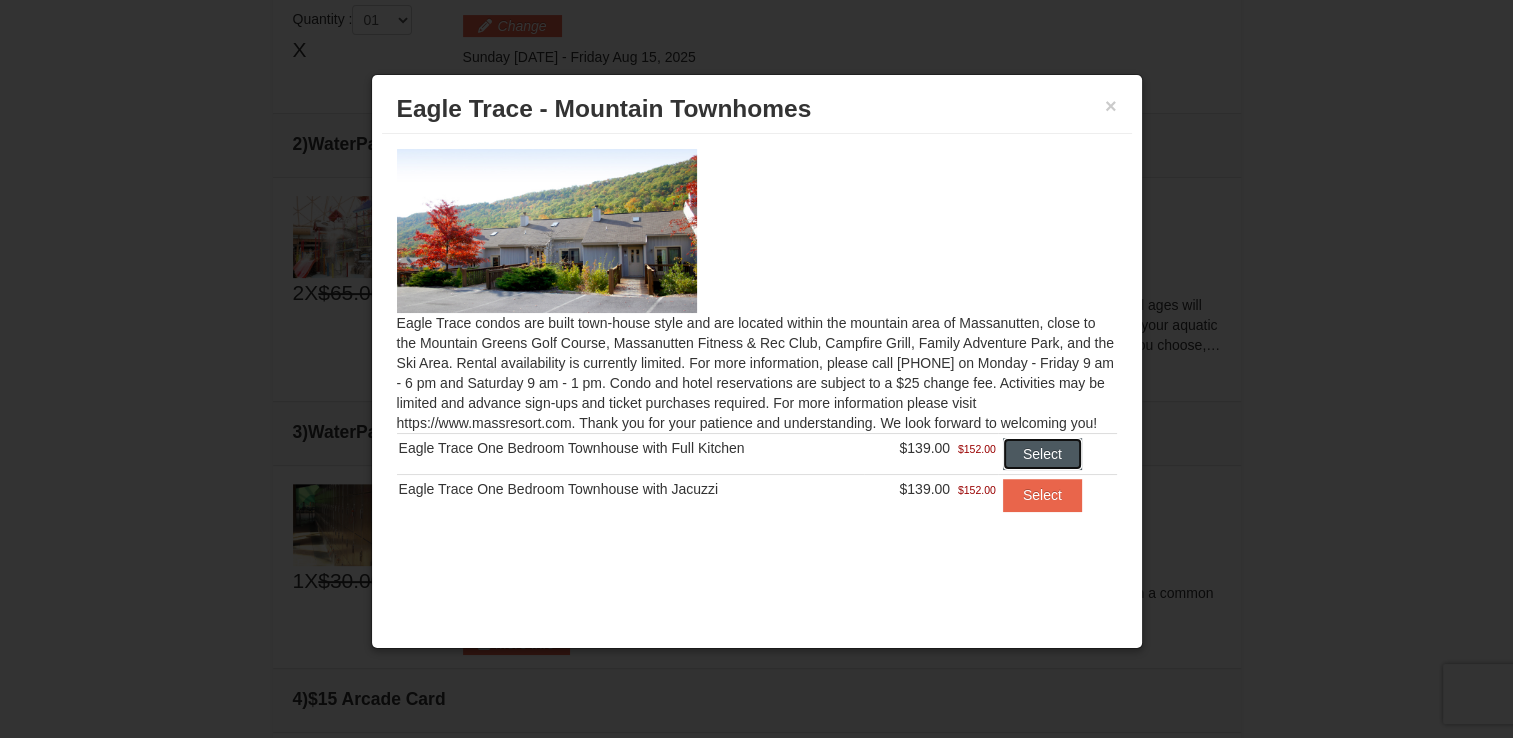 click on "Select" at bounding box center [1042, 454] 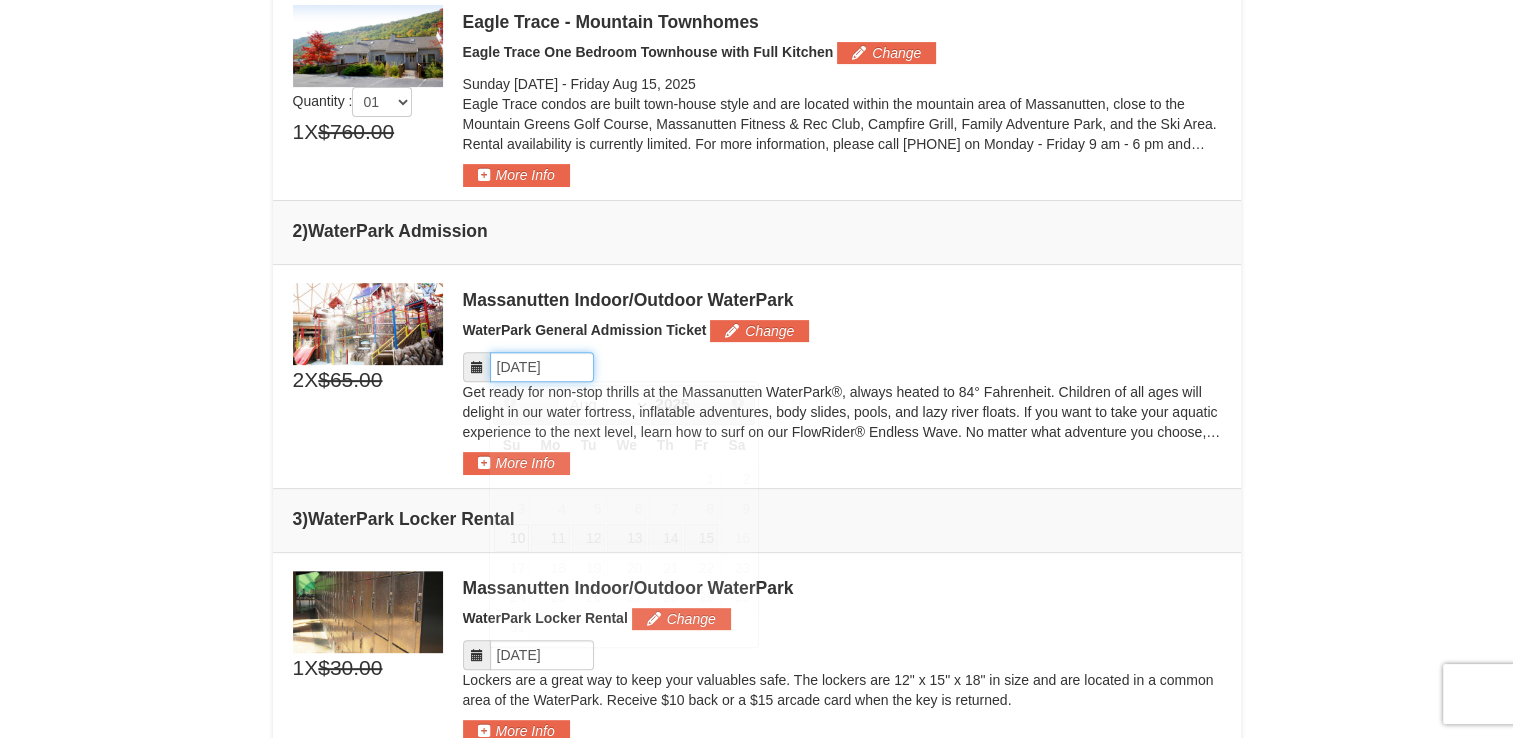 click on "Please format dates MM/DD/YYYY" at bounding box center (542, 367) 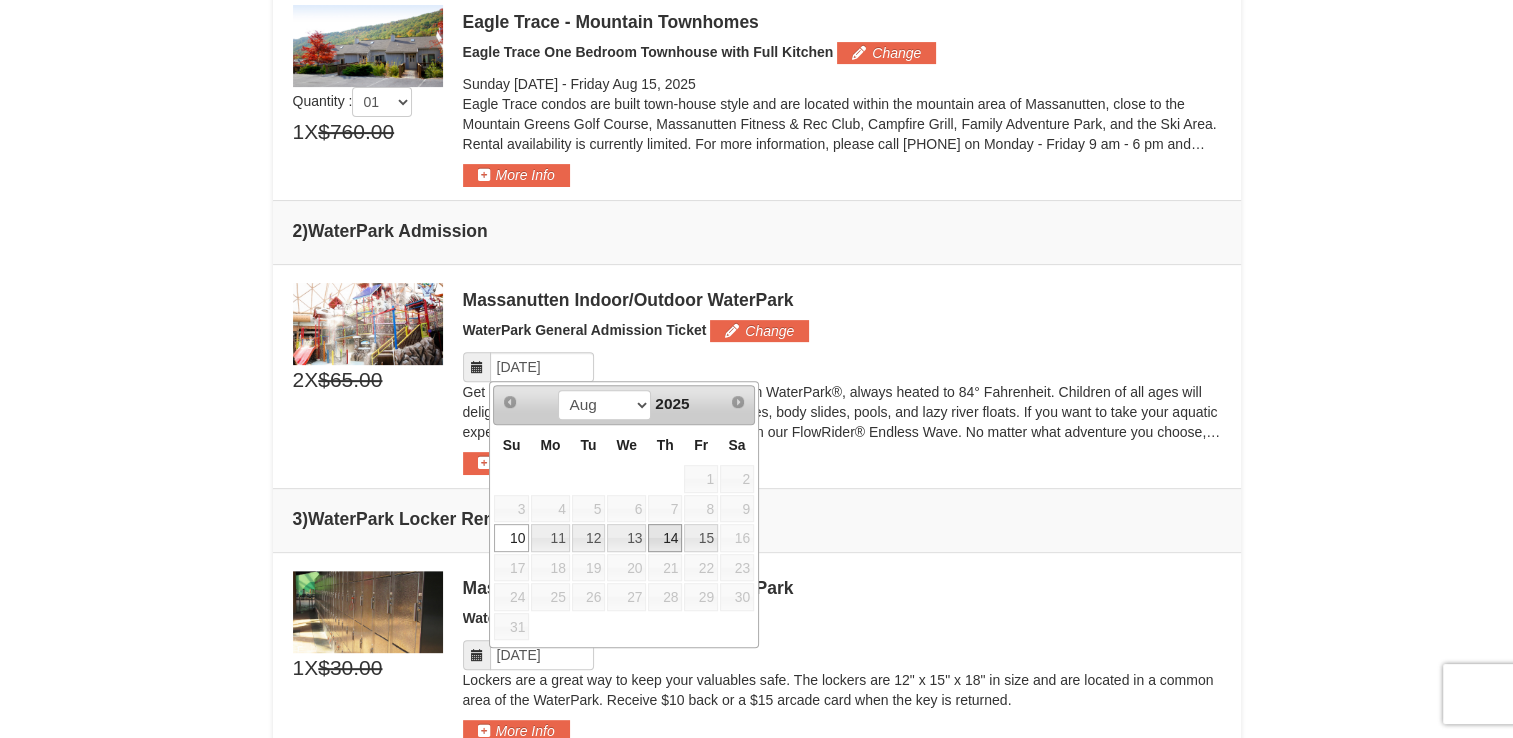 click on "14" at bounding box center [665, 538] 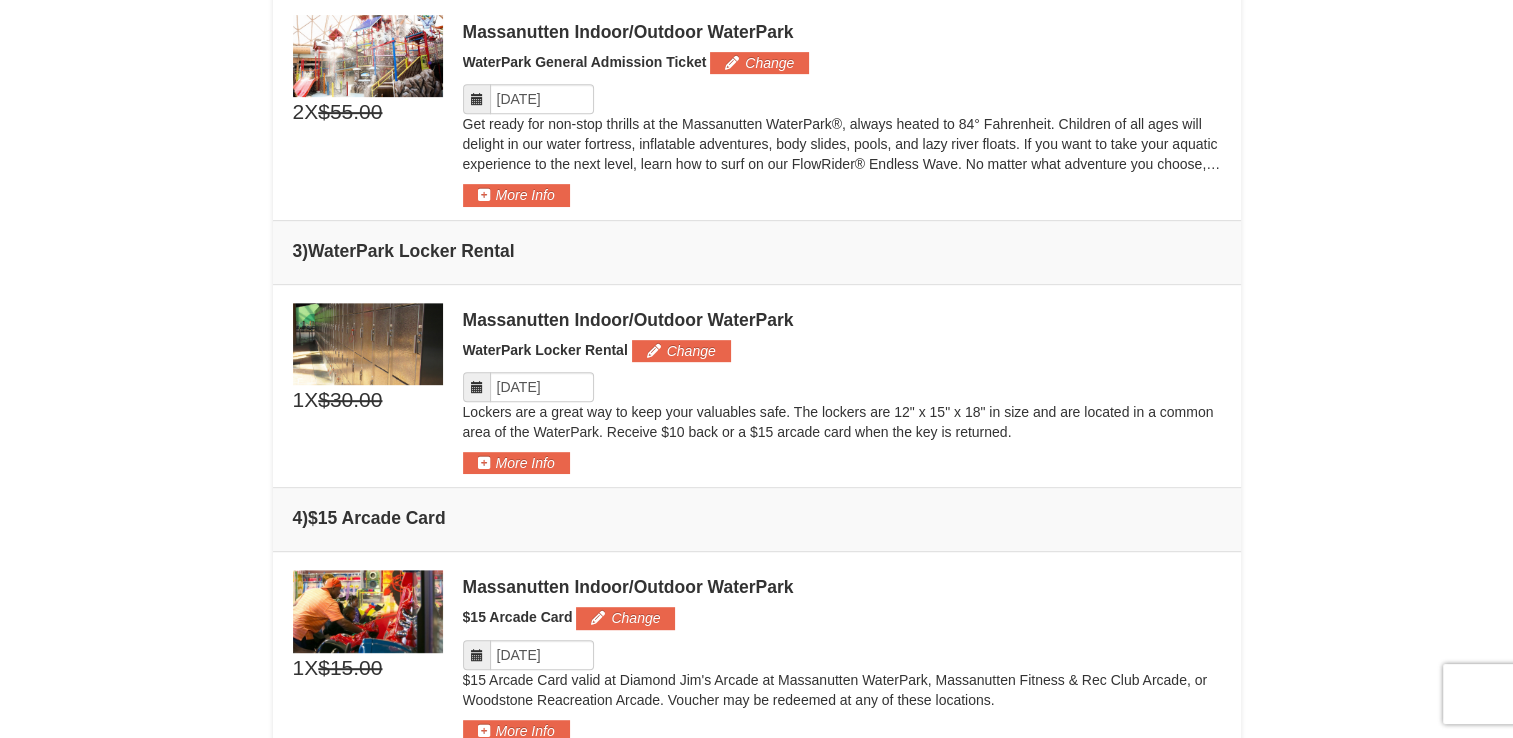 scroll, scrollTop: 931, scrollLeft: 0, axis: vertical 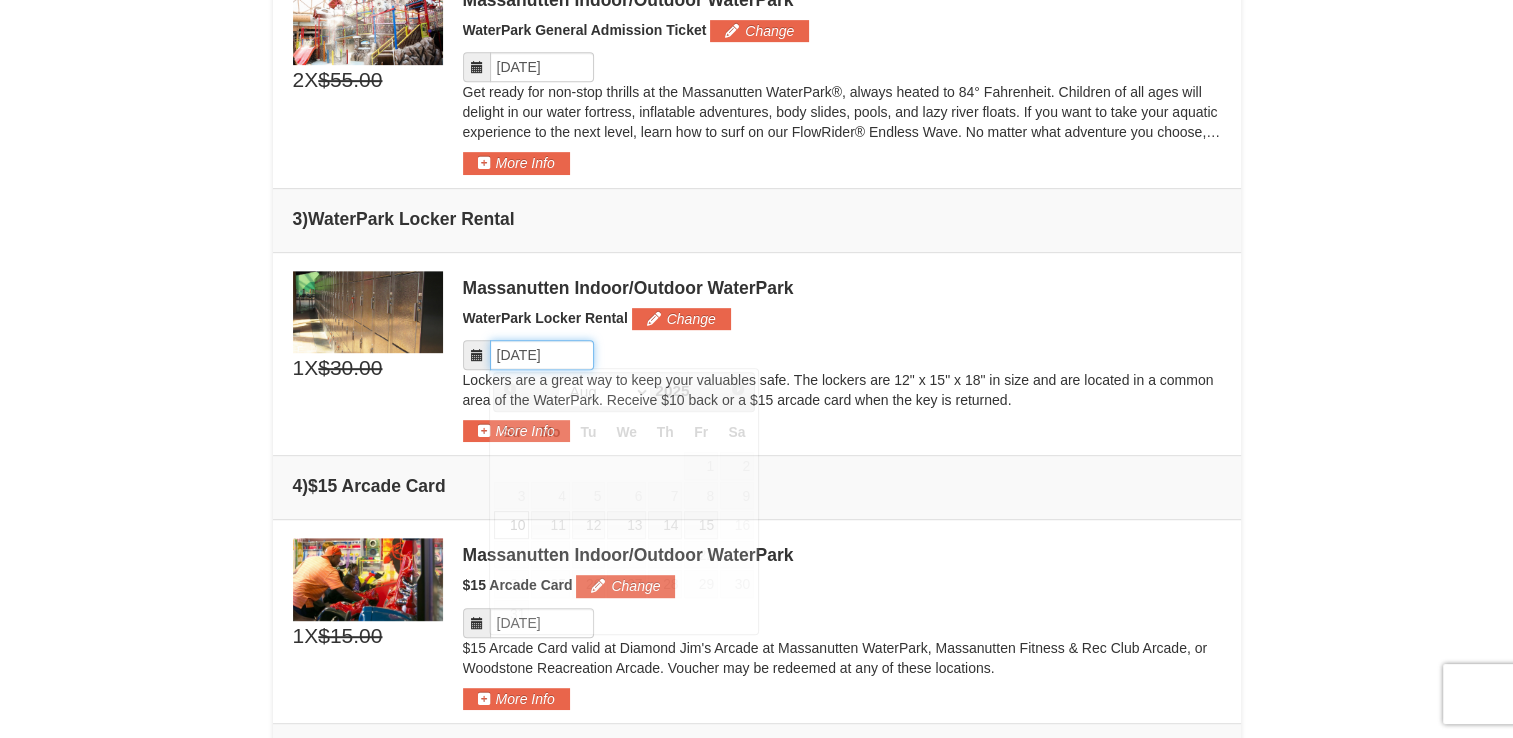 click on "Please format dates MM/DD/YYYY" at bounding box center (542, 355) 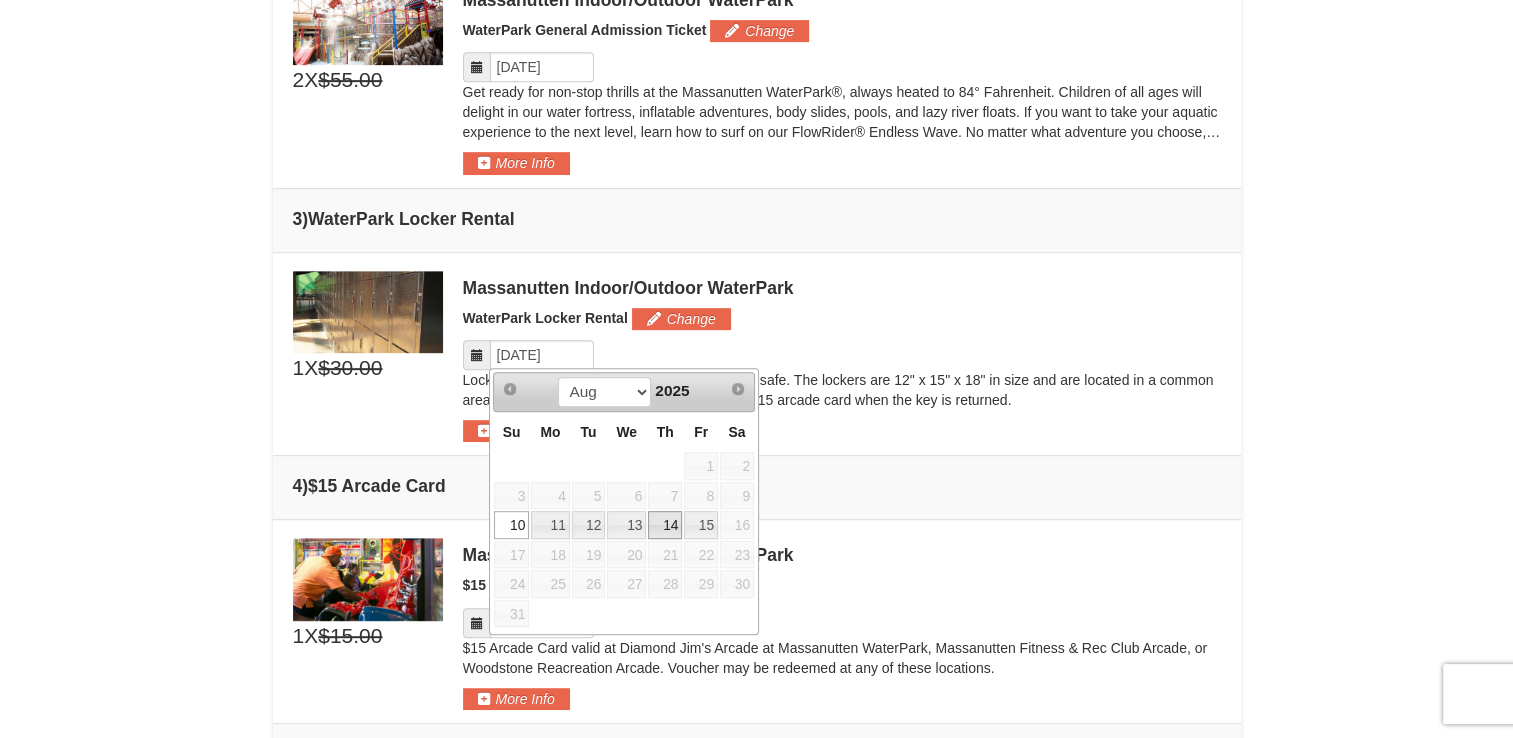 click on "14" at bounding box center [665, 525] 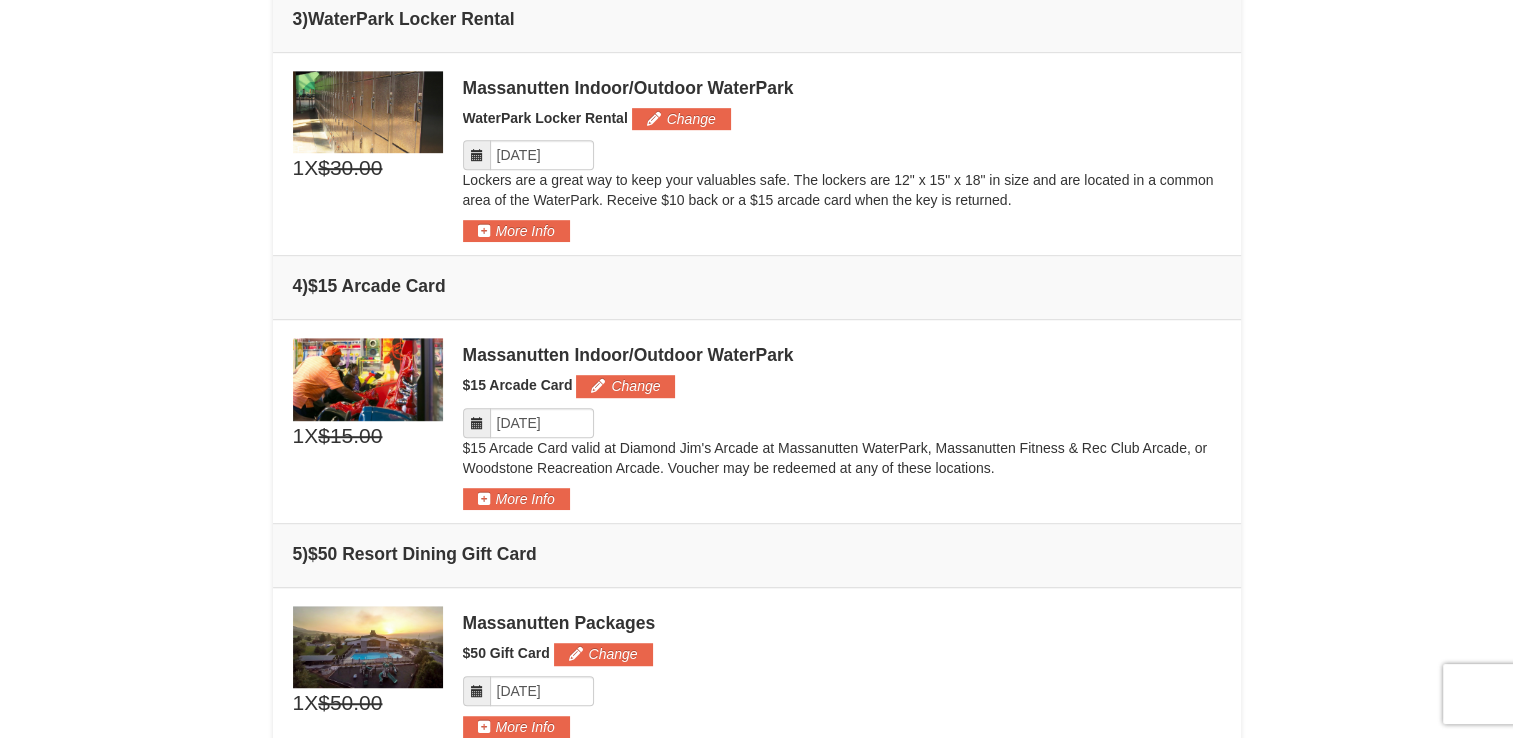 scroll, scrollTop: 1231, scrollLeft: 0, axis: vertical 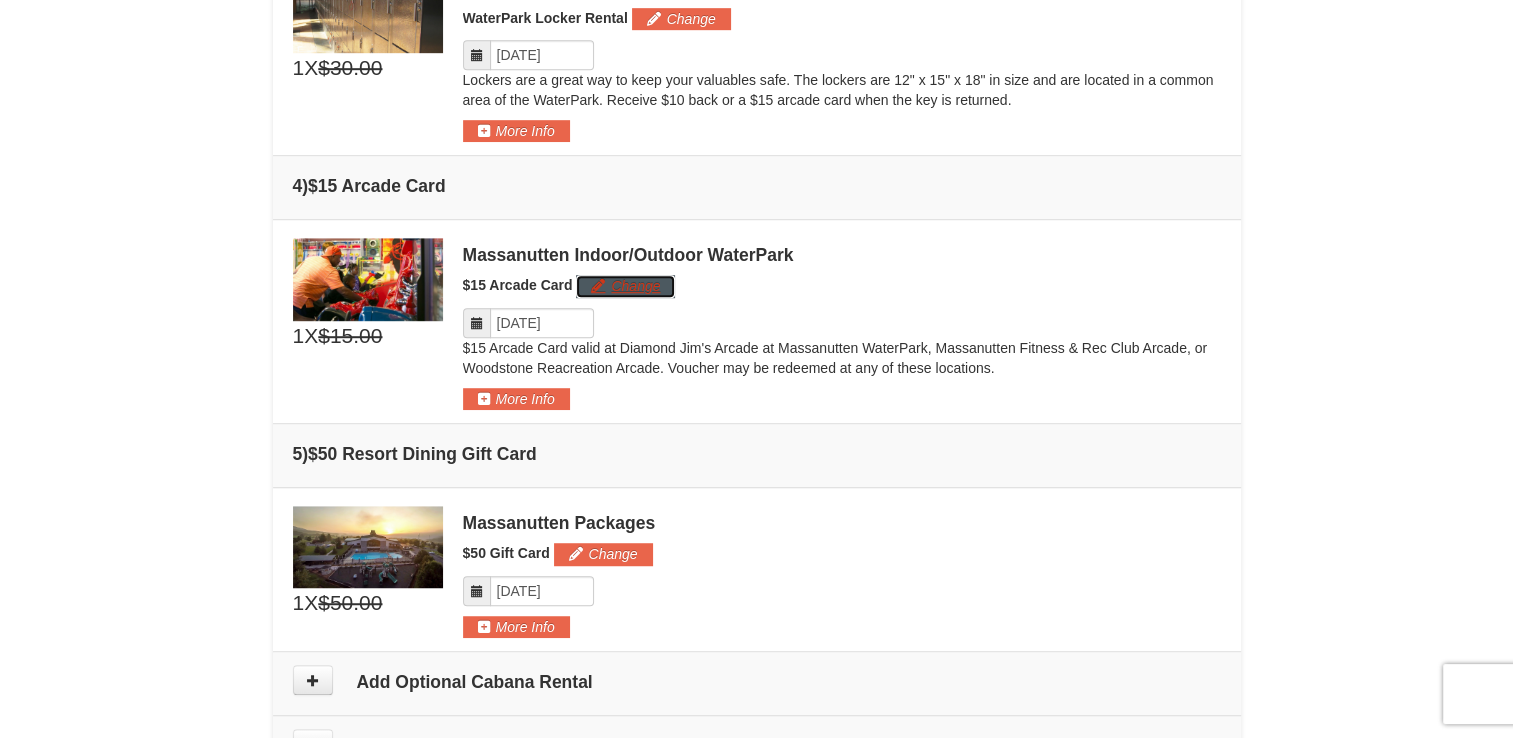 click on "Change" at bounding box center (625, 286) 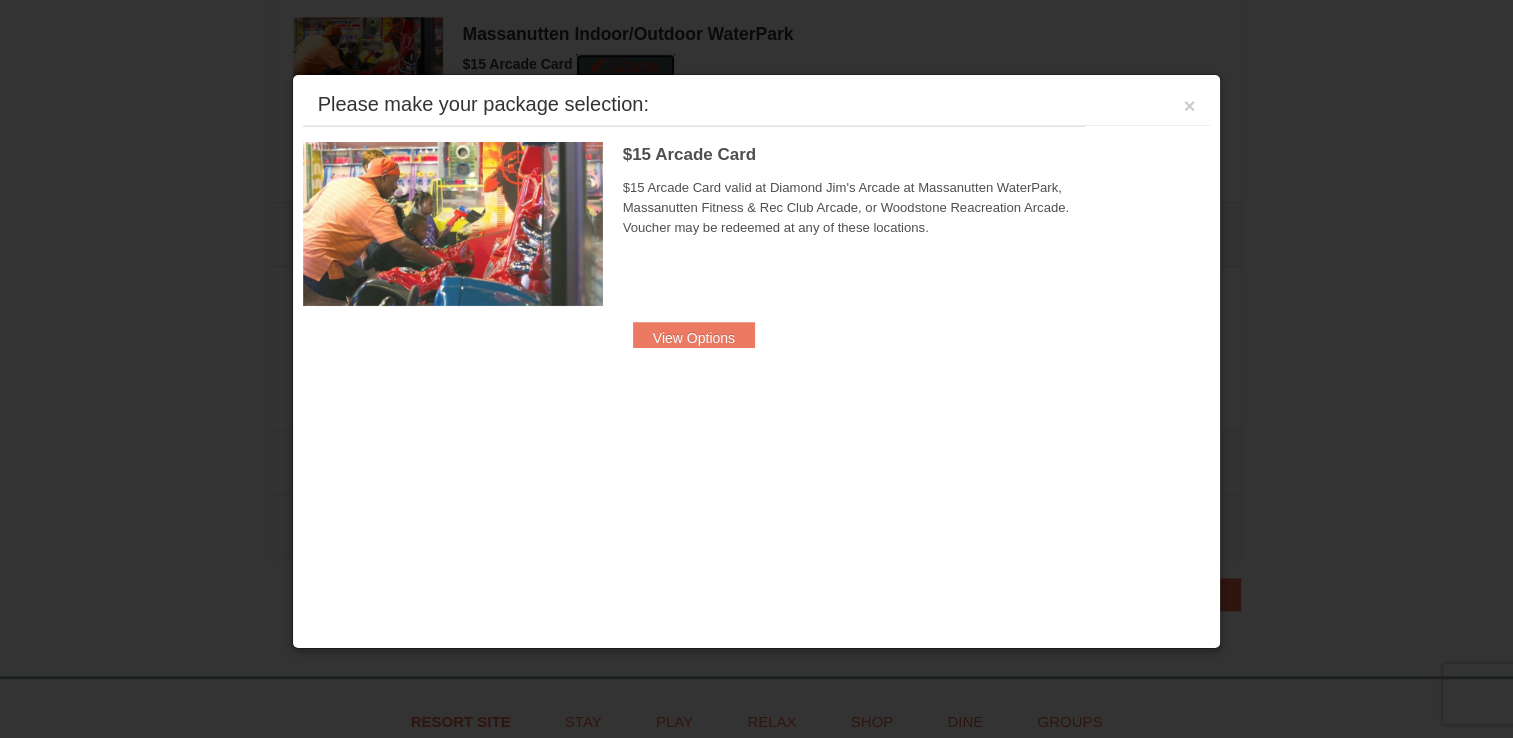 scroll, scrollTop: 1466, scrollLeft: 0, axis: vertical 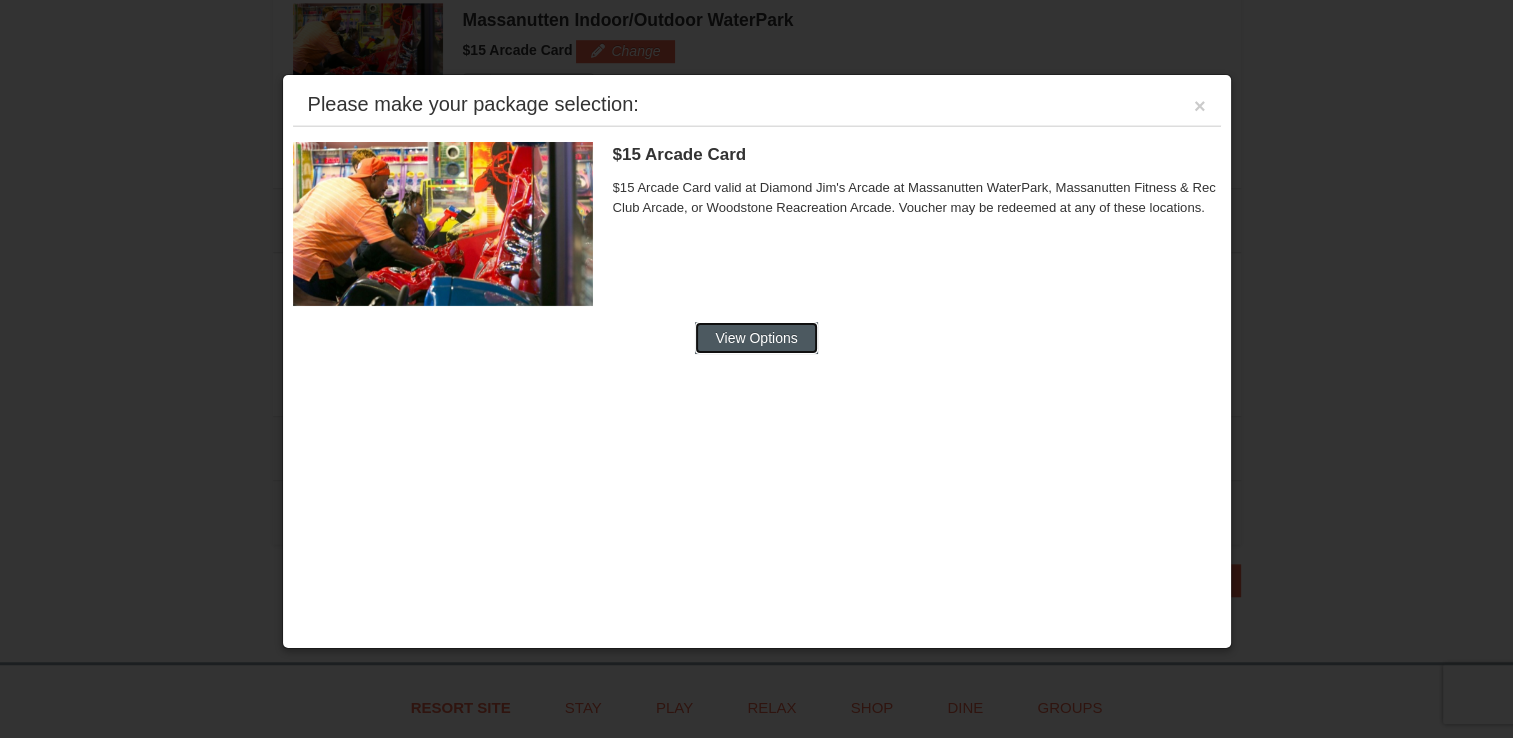 click on "View Options" at bounding box center [756, 338] 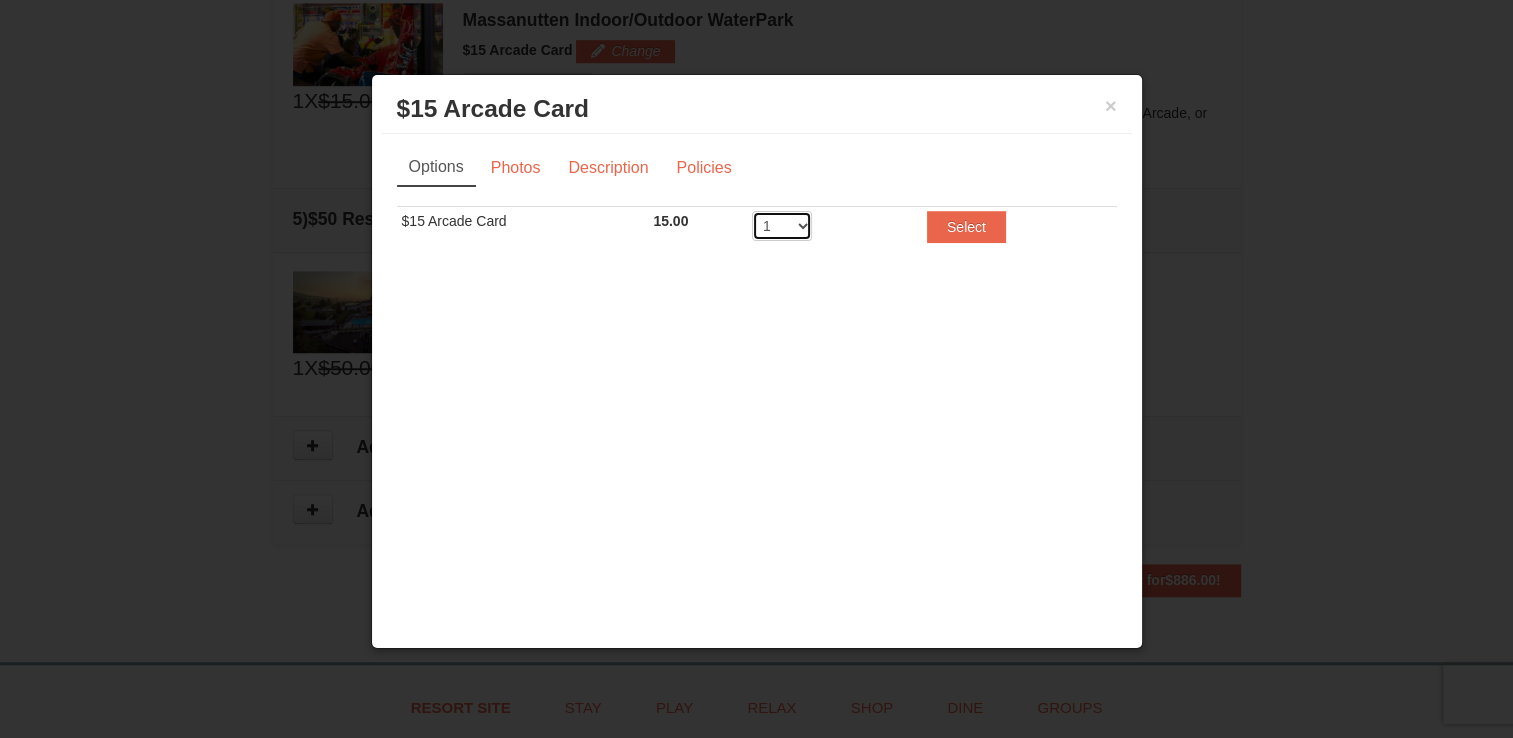 click on "1 2 3 4 5 6 7 8 9 10 11 12 13 14 15 16 17 18 19 20" at bounding box center (782, 226) 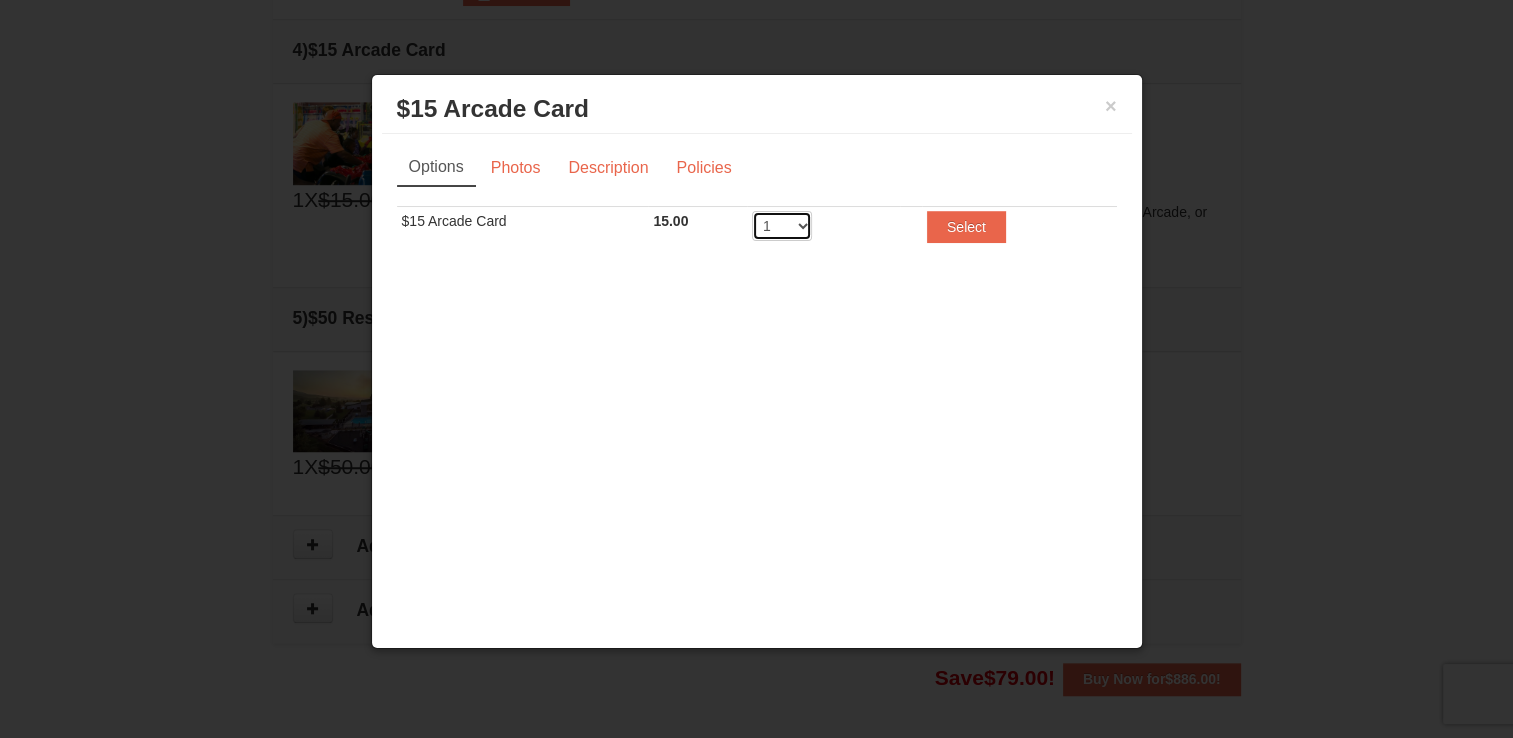 scroll, scrollTop: 1266, scrollLeft: 0, axis: vertical 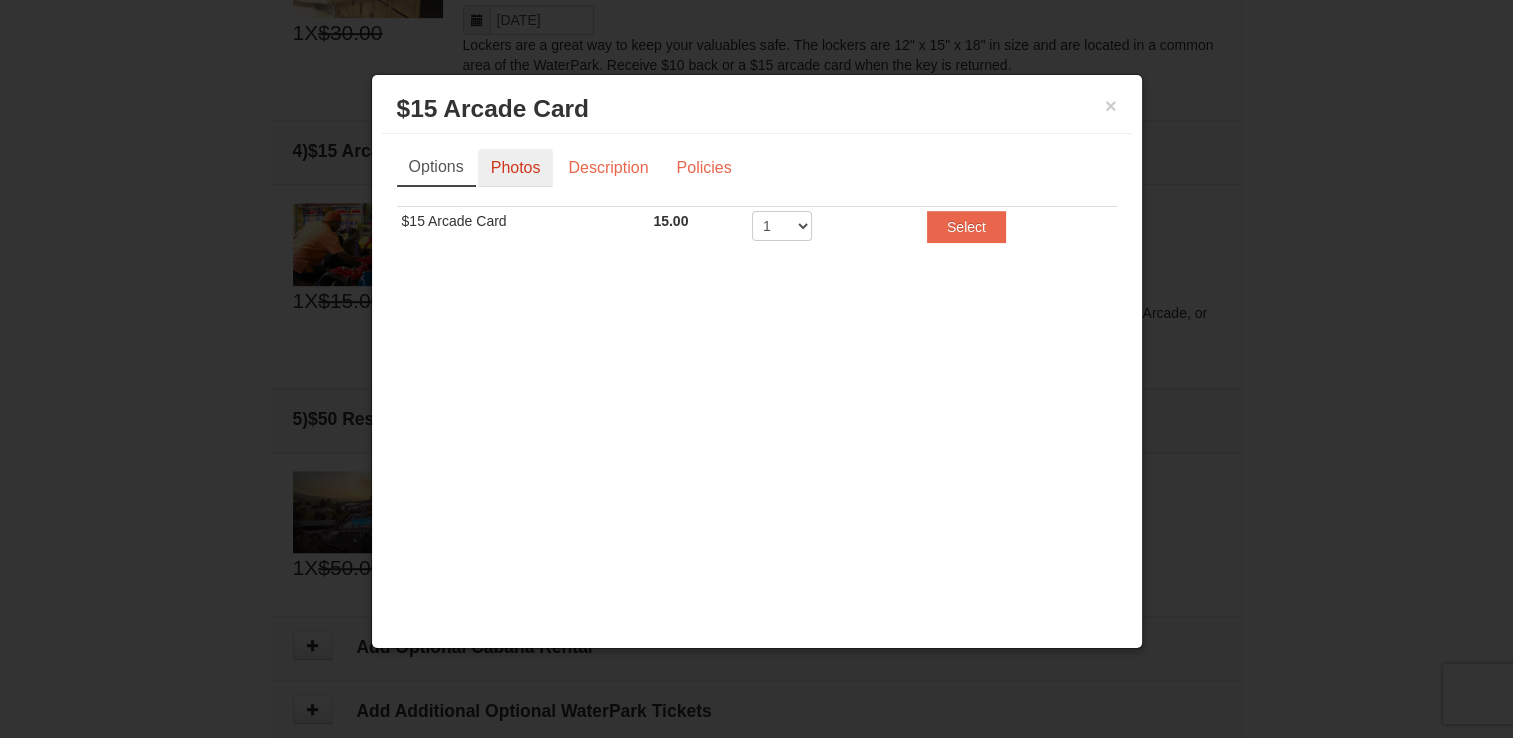 click on "Photos" at bounding box center [516, 168] 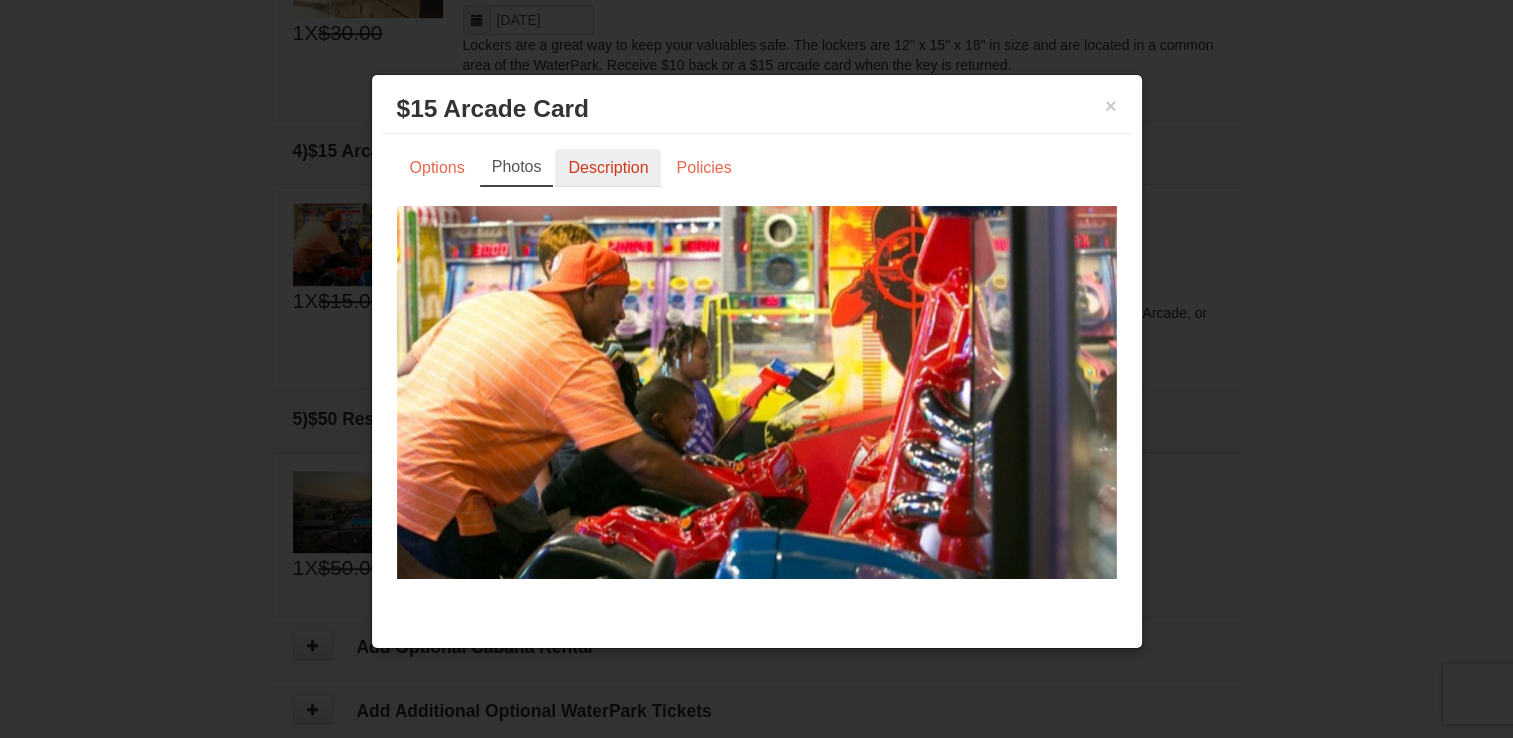 click on "Description" at bounding box center [608, 168] 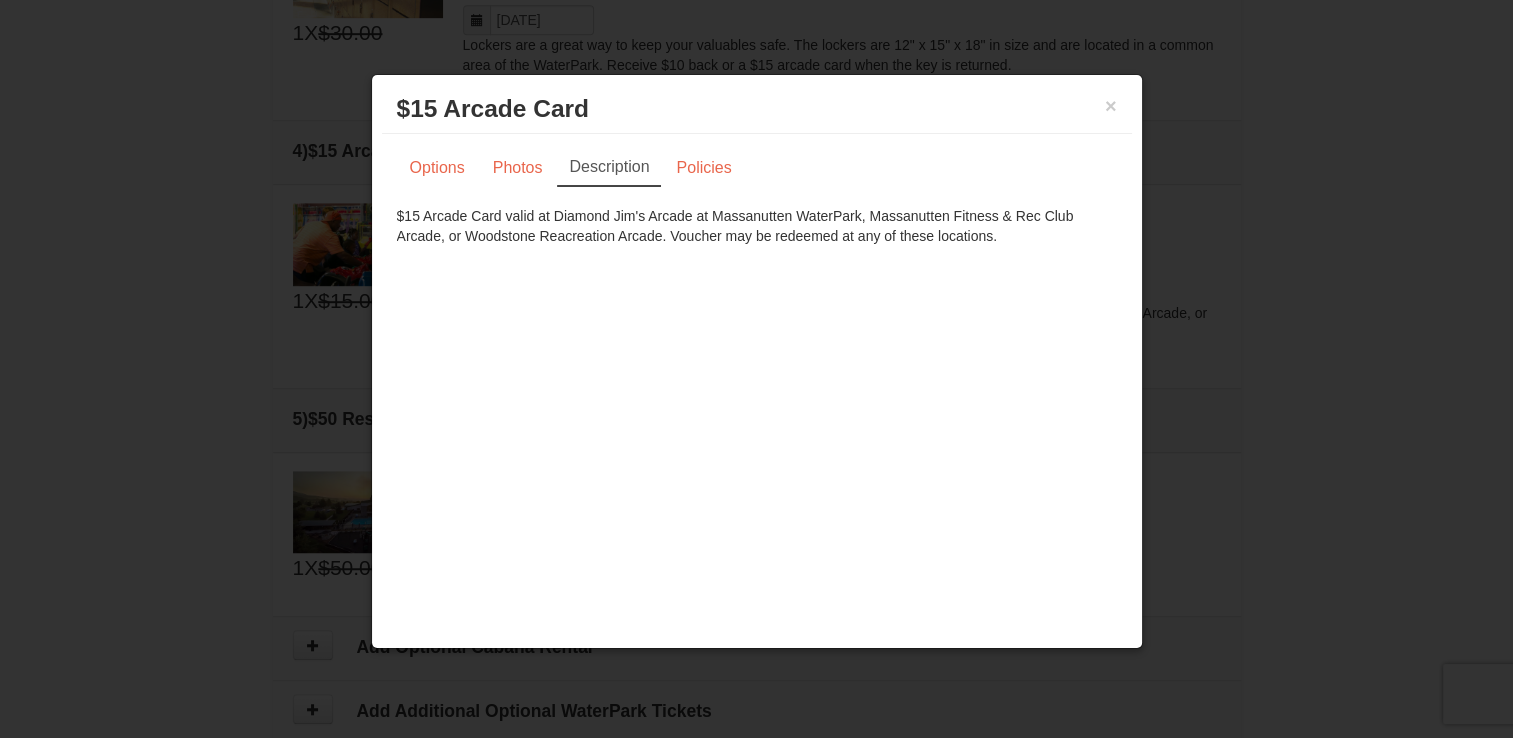 click on "×
$15 Arcade Card  Massanutten Indoor/Outdoor WaterPark" at bounding box center (757, 109) 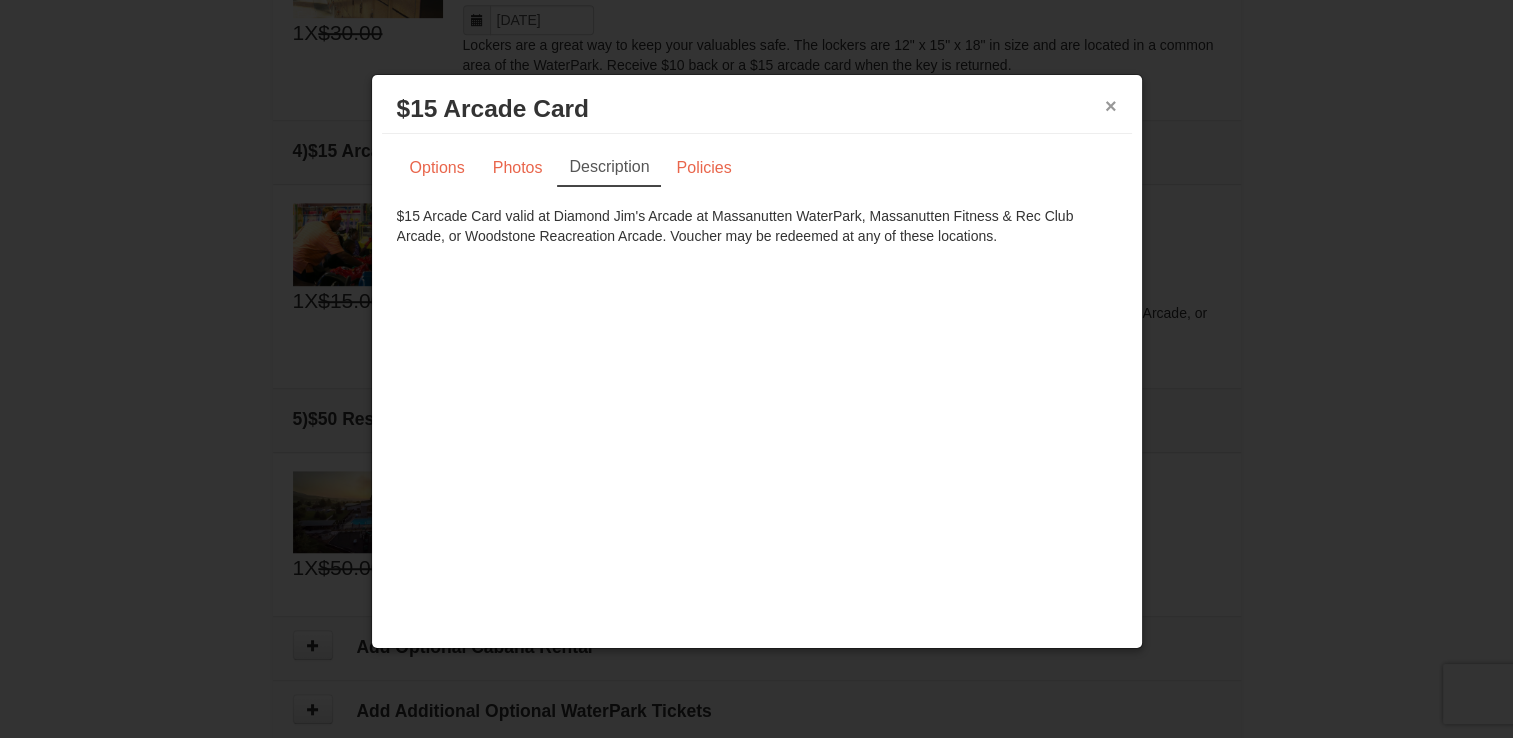click on "×" at bounding box center (1111, 106) 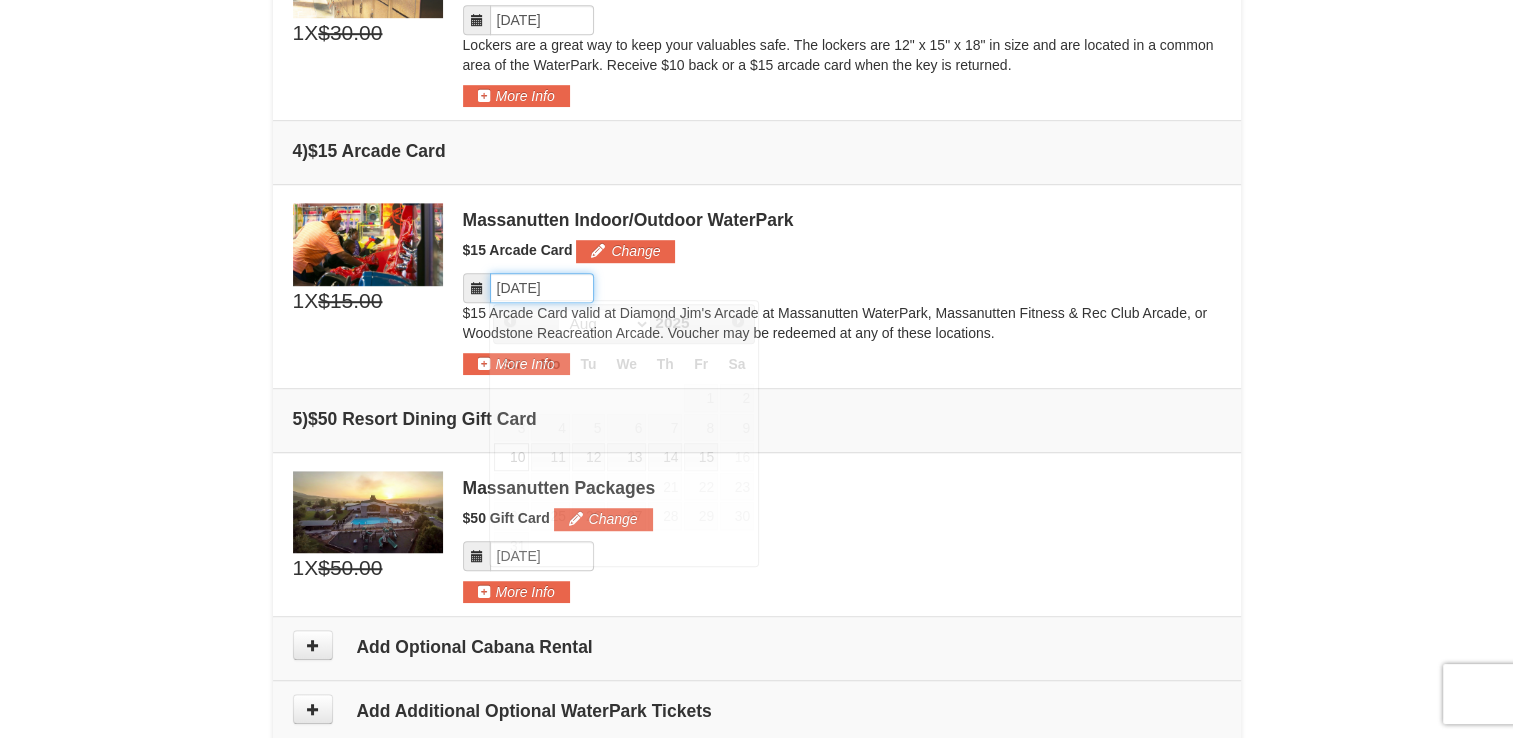 click on "Please format dates MM/DD/YYYY" at bounding box center [542, 288] 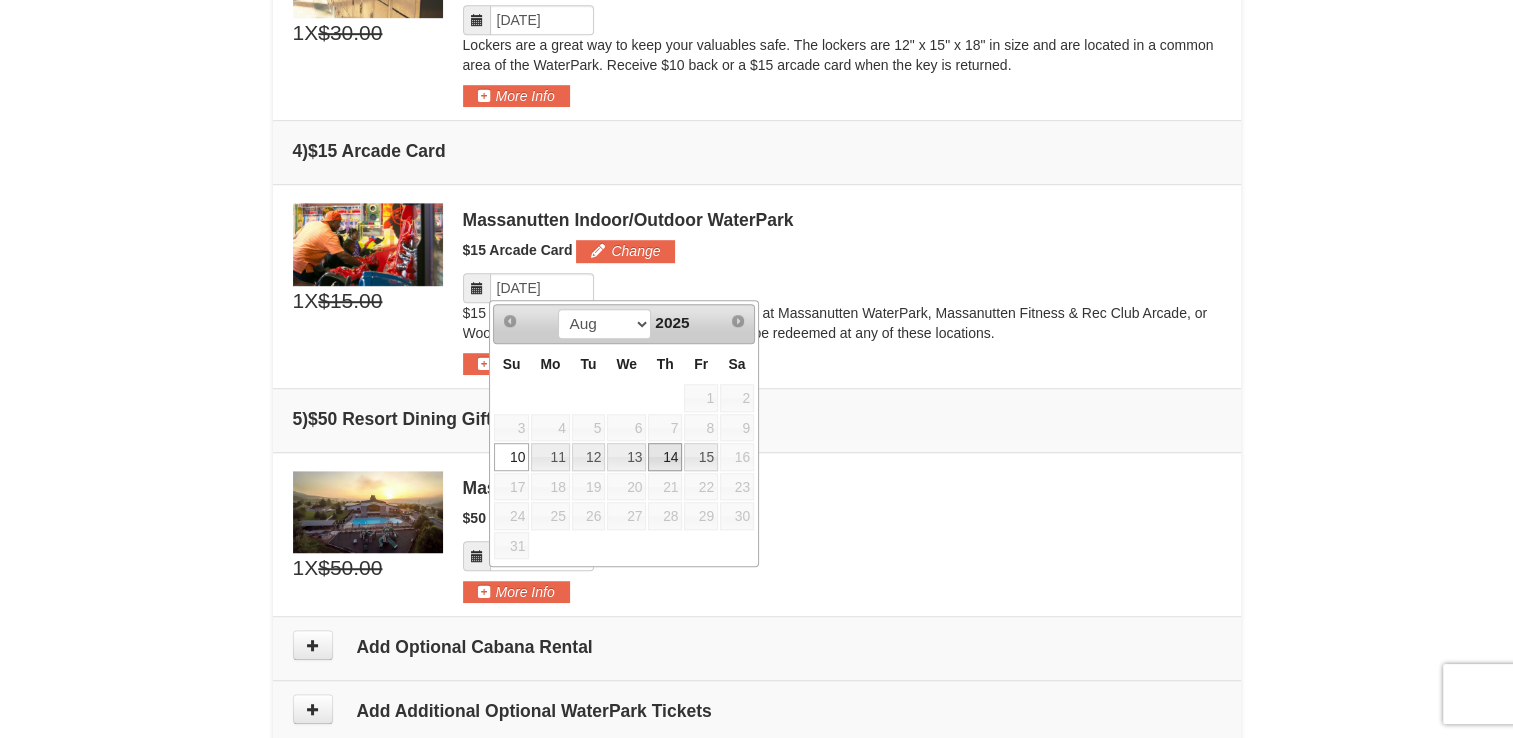 click on "14" at bounding box center (665, 457) 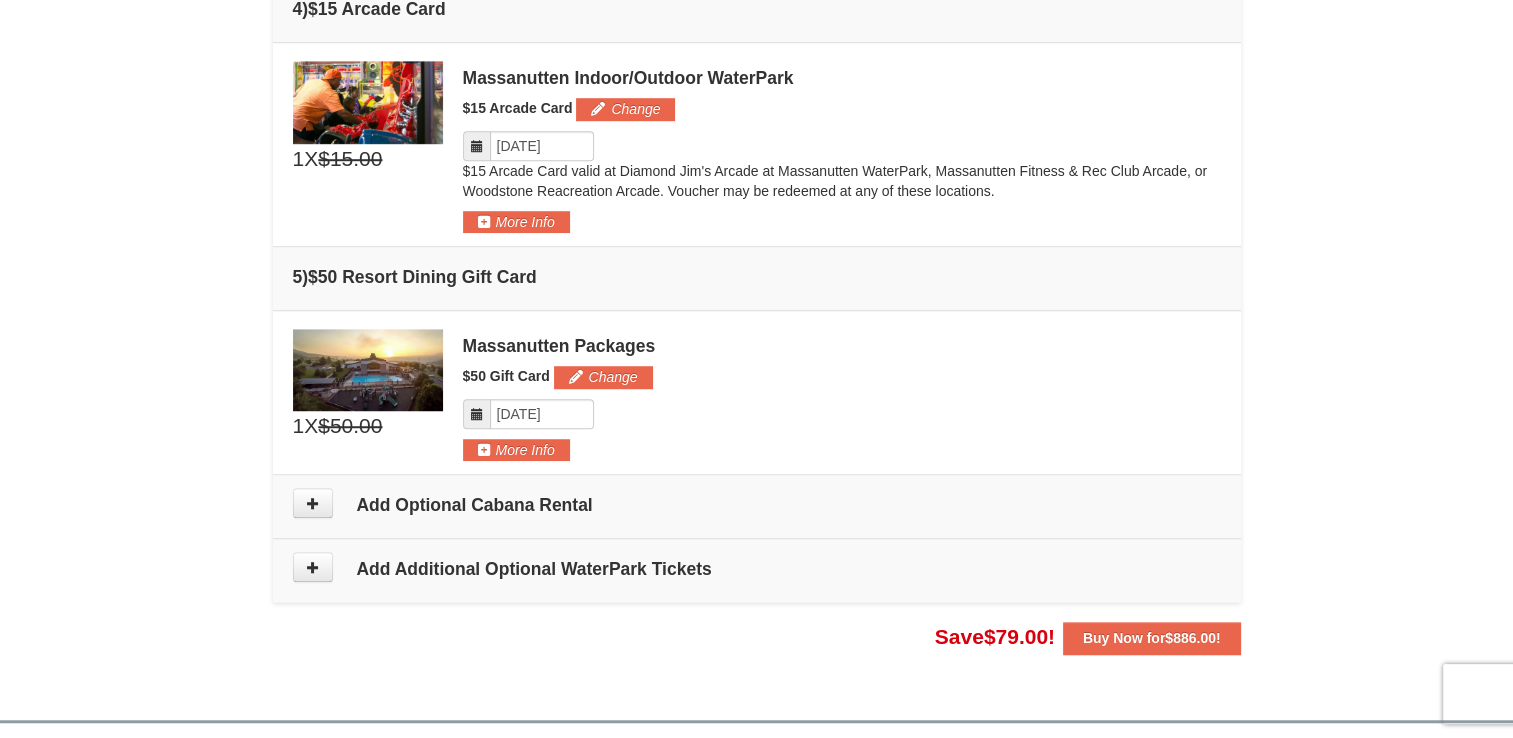 scroll, scrollTop: 1666, scrollLeft: 0, axis: vertical 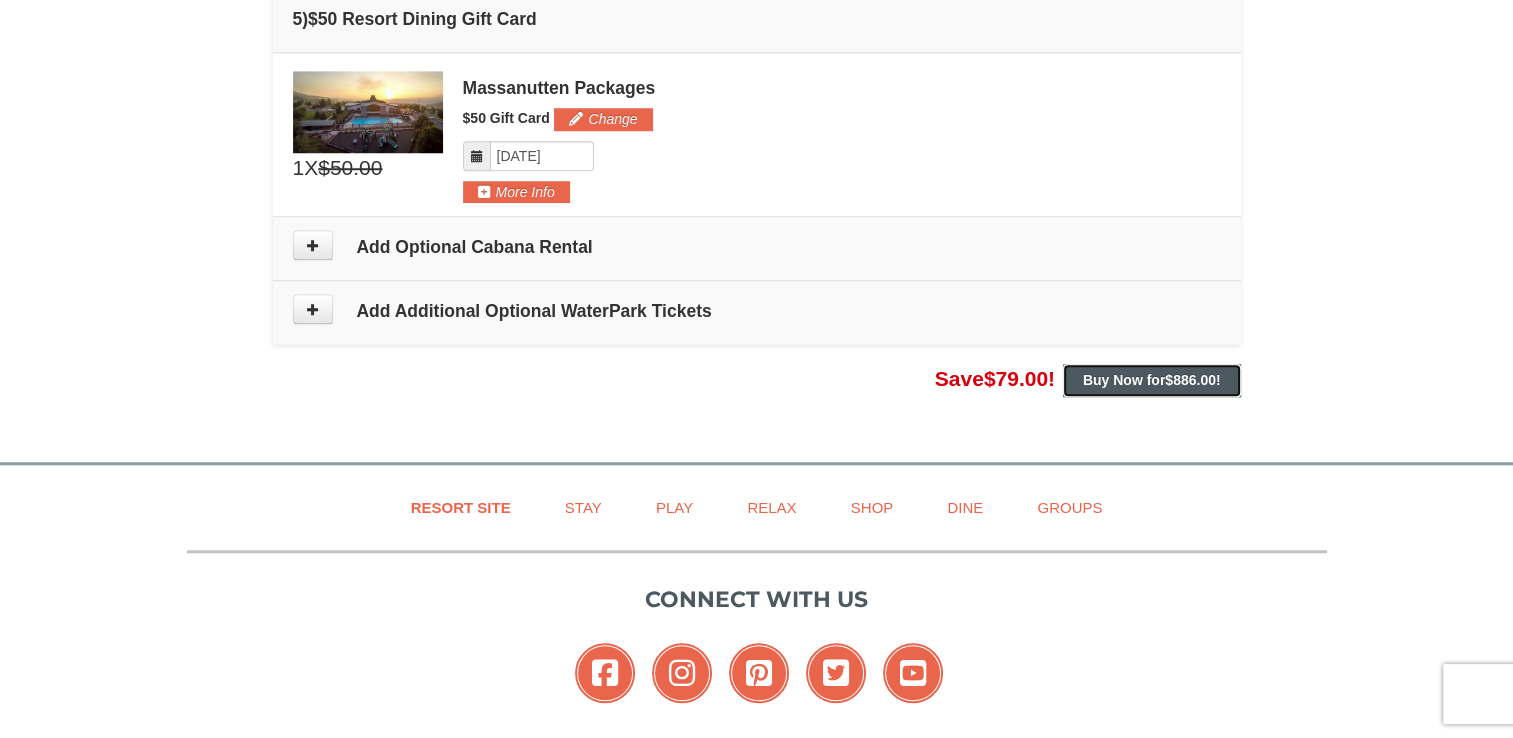 click on "Buy Now for
$886.00 !" at bounding box center (1152, 380) 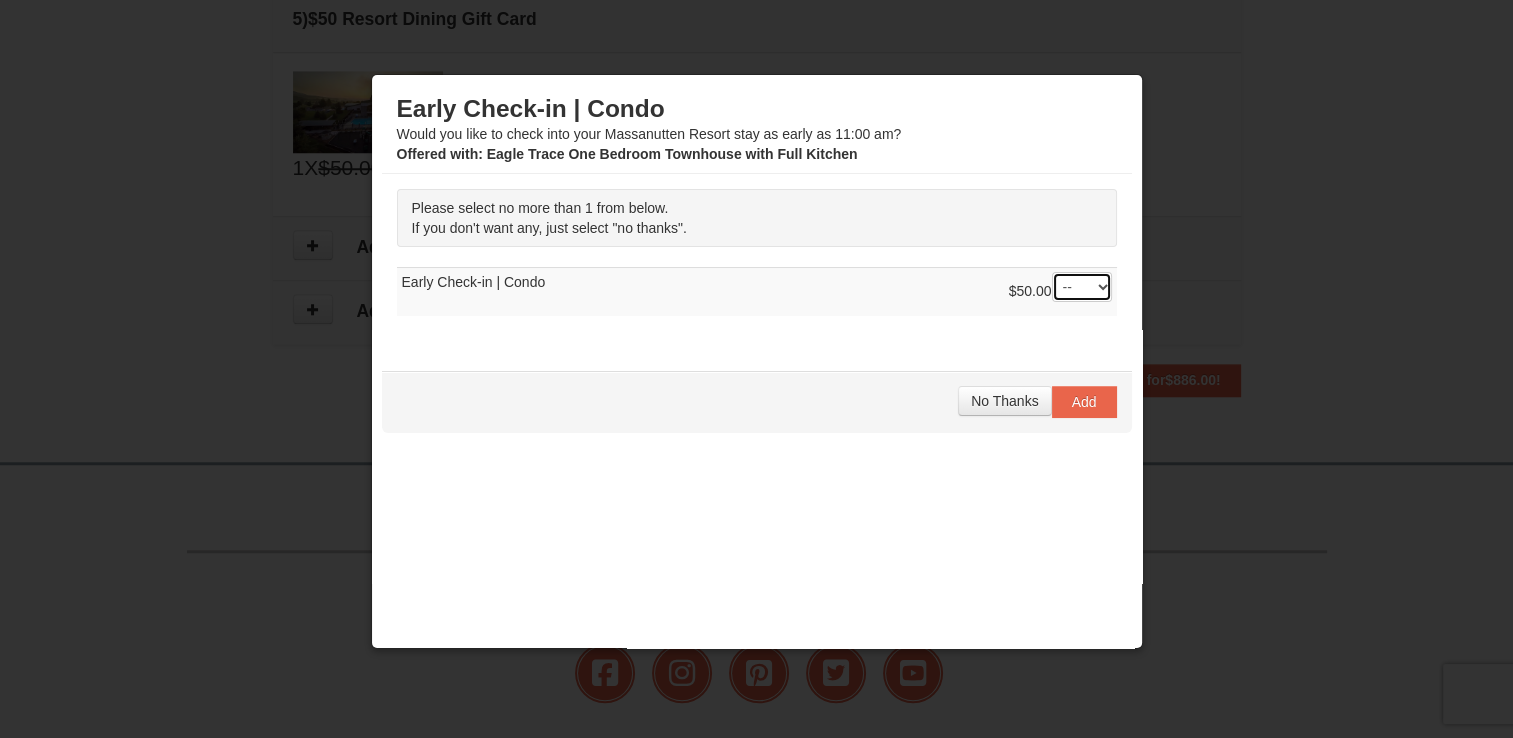 click on "--
01" at bounding box center (1082, 287) 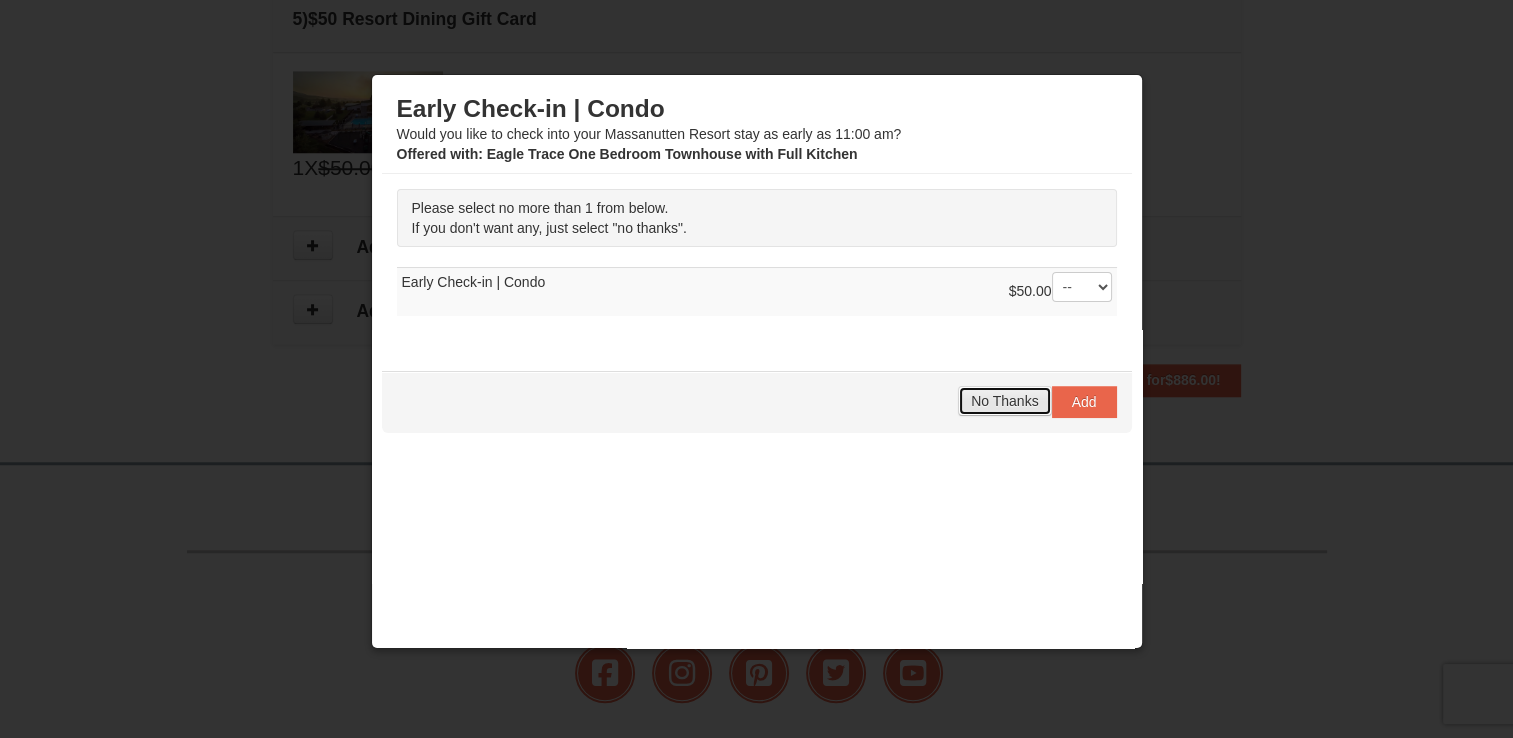 click on "No Thanks" at bounding box center [1004, 401] 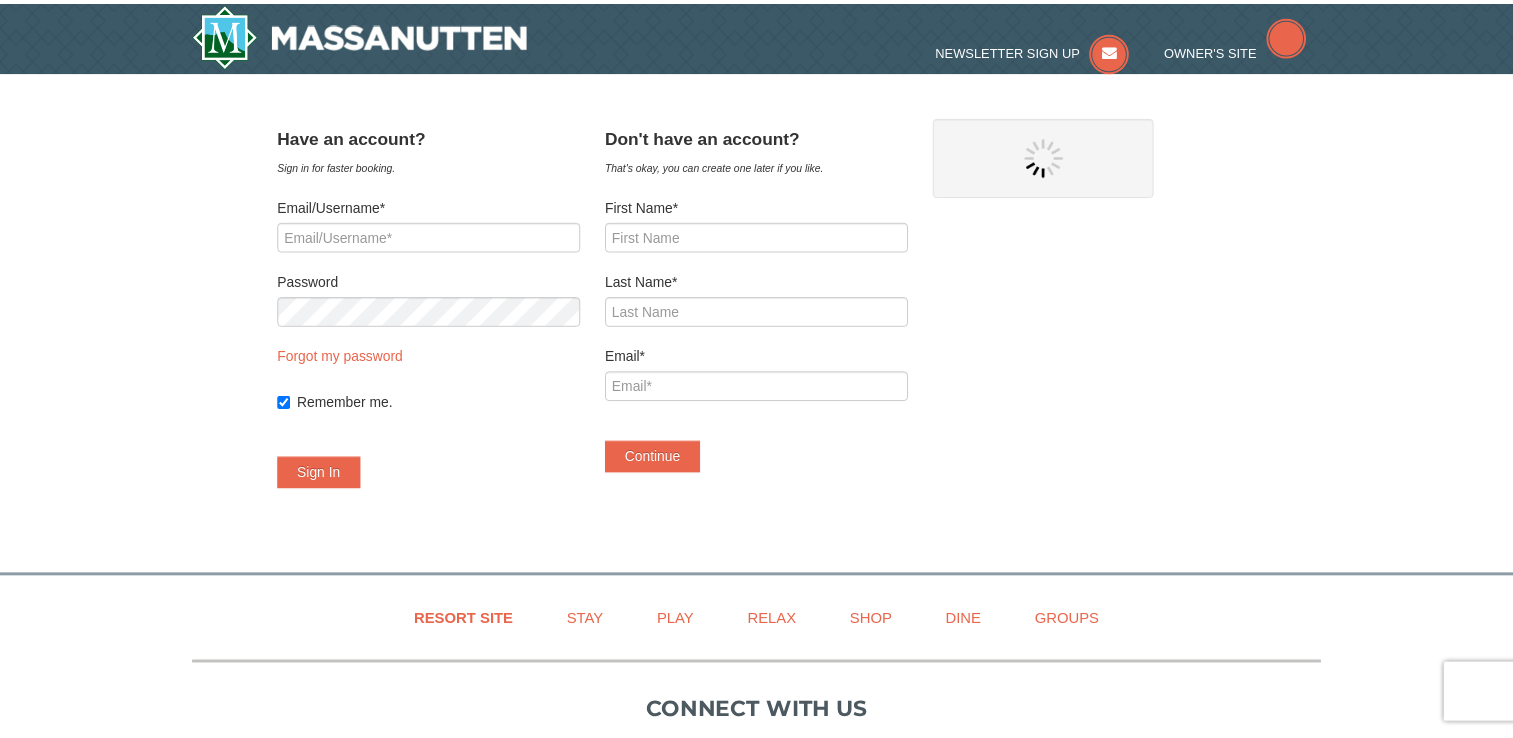 scroll, scrollTop: 0, scrollLeft: 0, axis: both 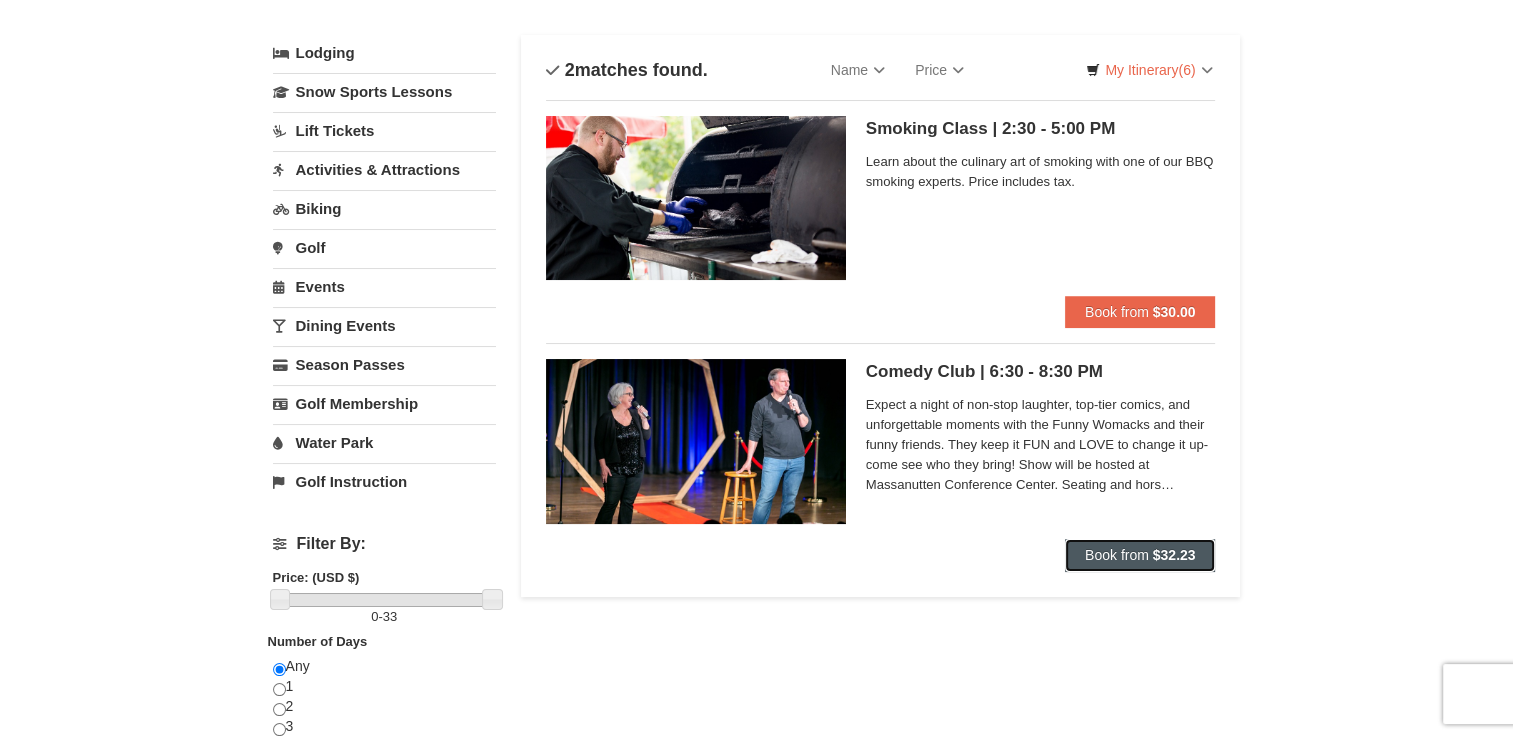 click on "Book from" at bounding box center [1117, 555] 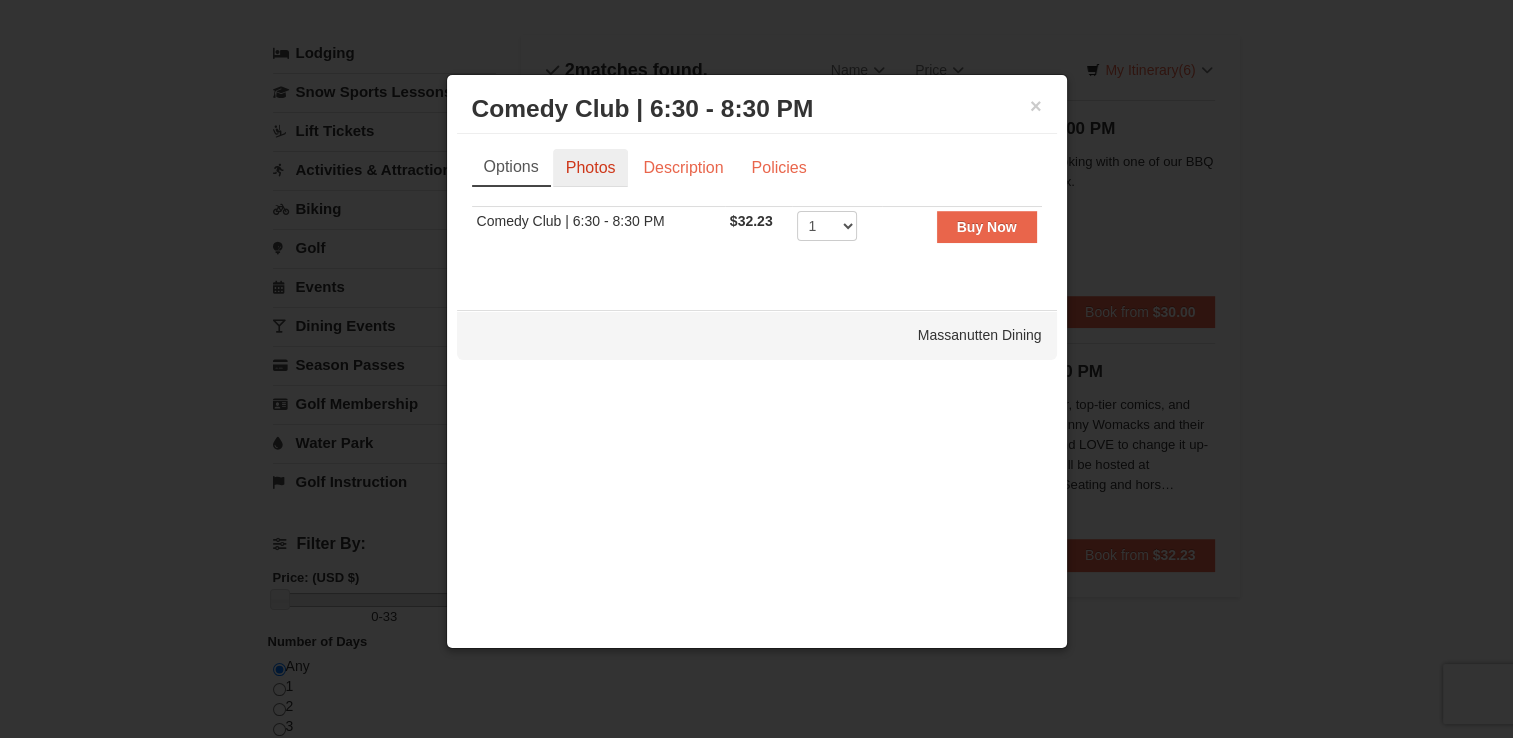 click on "Photos" at bounding box center (591, 168) 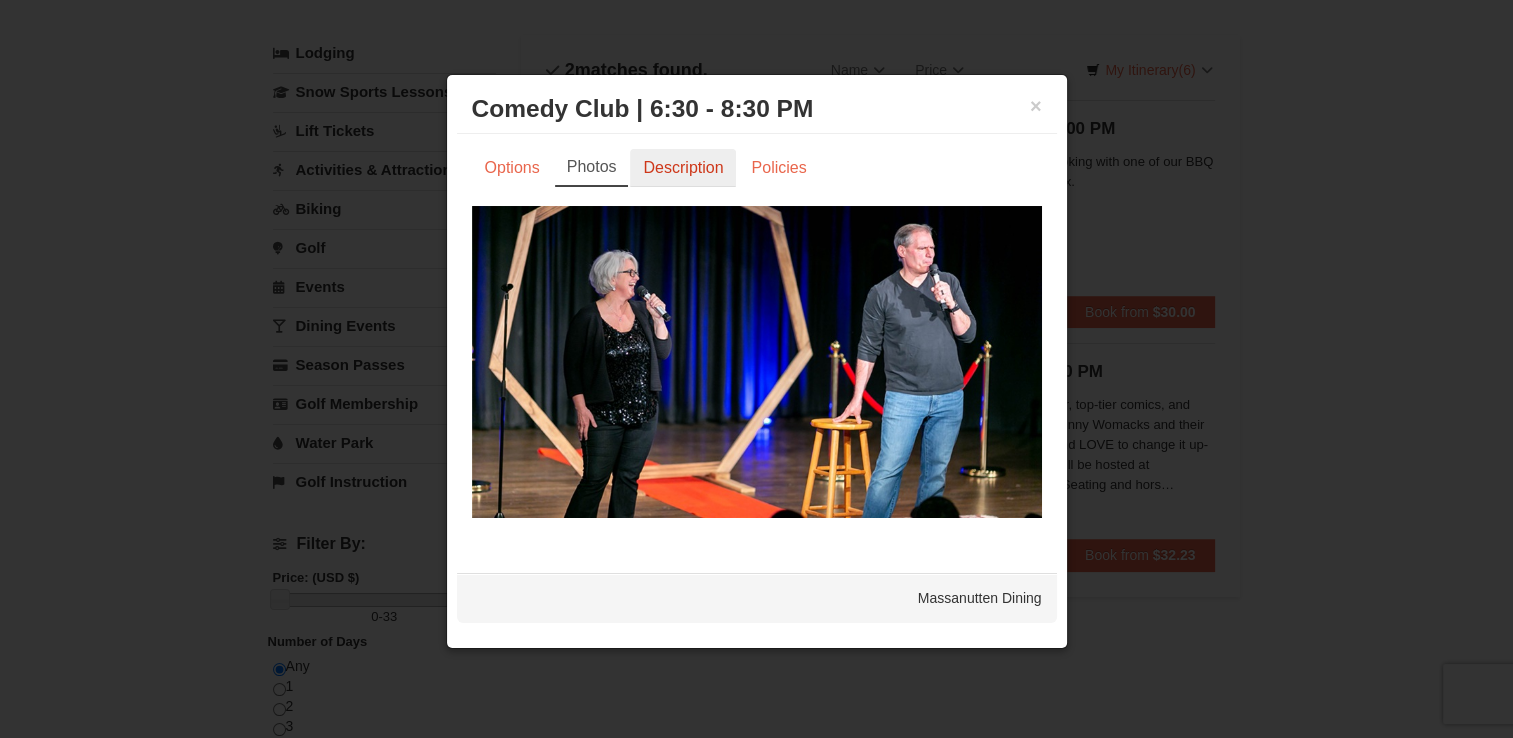 click on "Description" at bounding box center (683, 168) 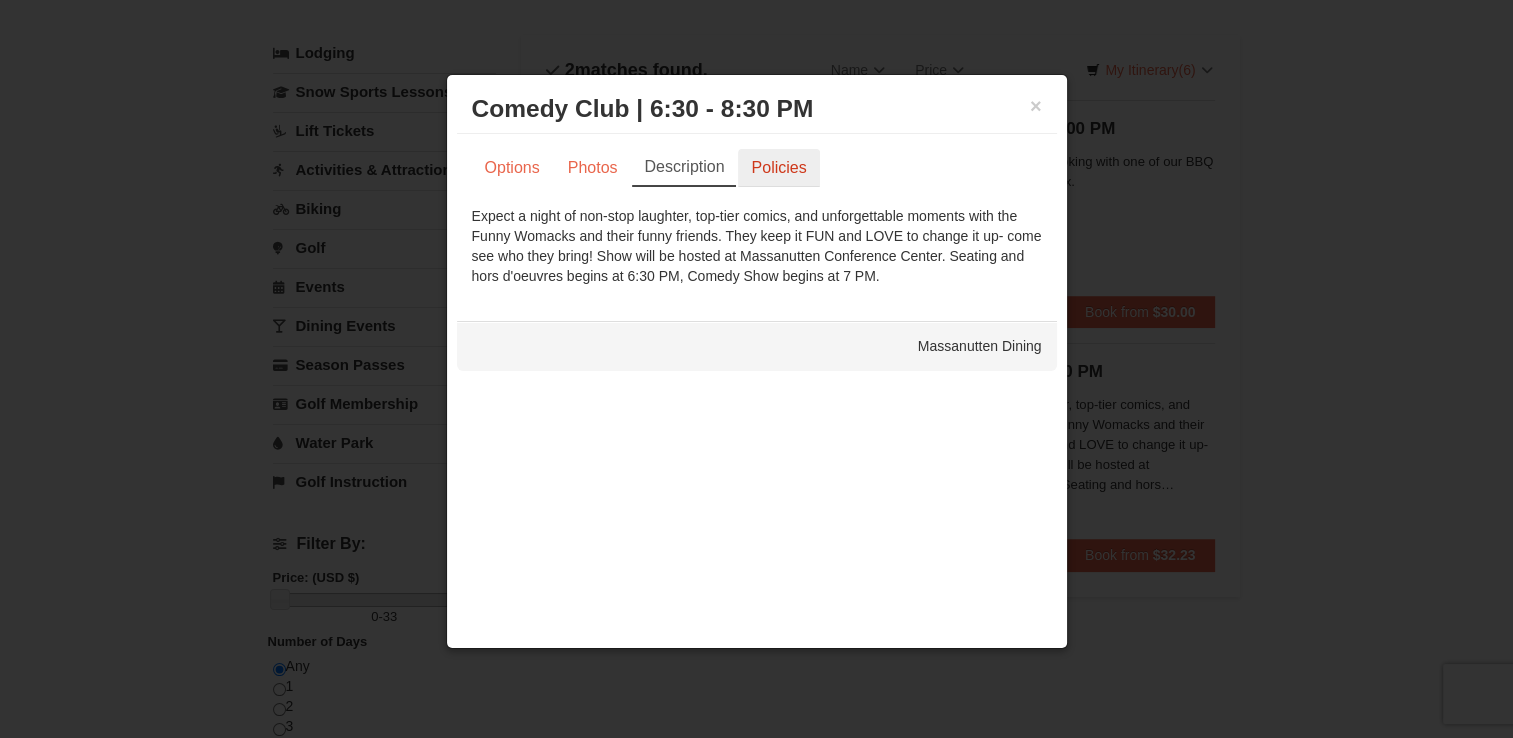click on "Policies" at bounding box center [778, 168] 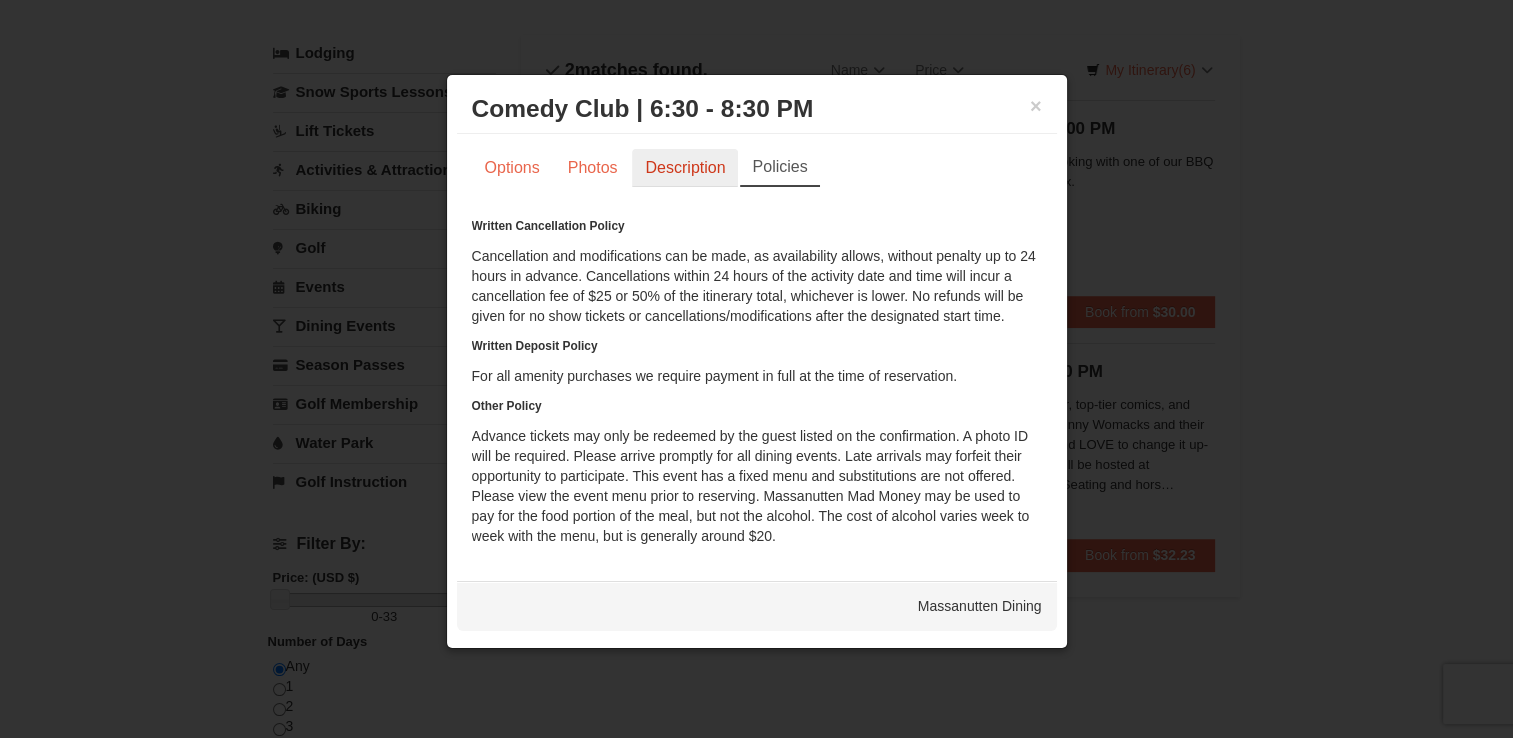 click on "Description" at bounding box center [685, 168] 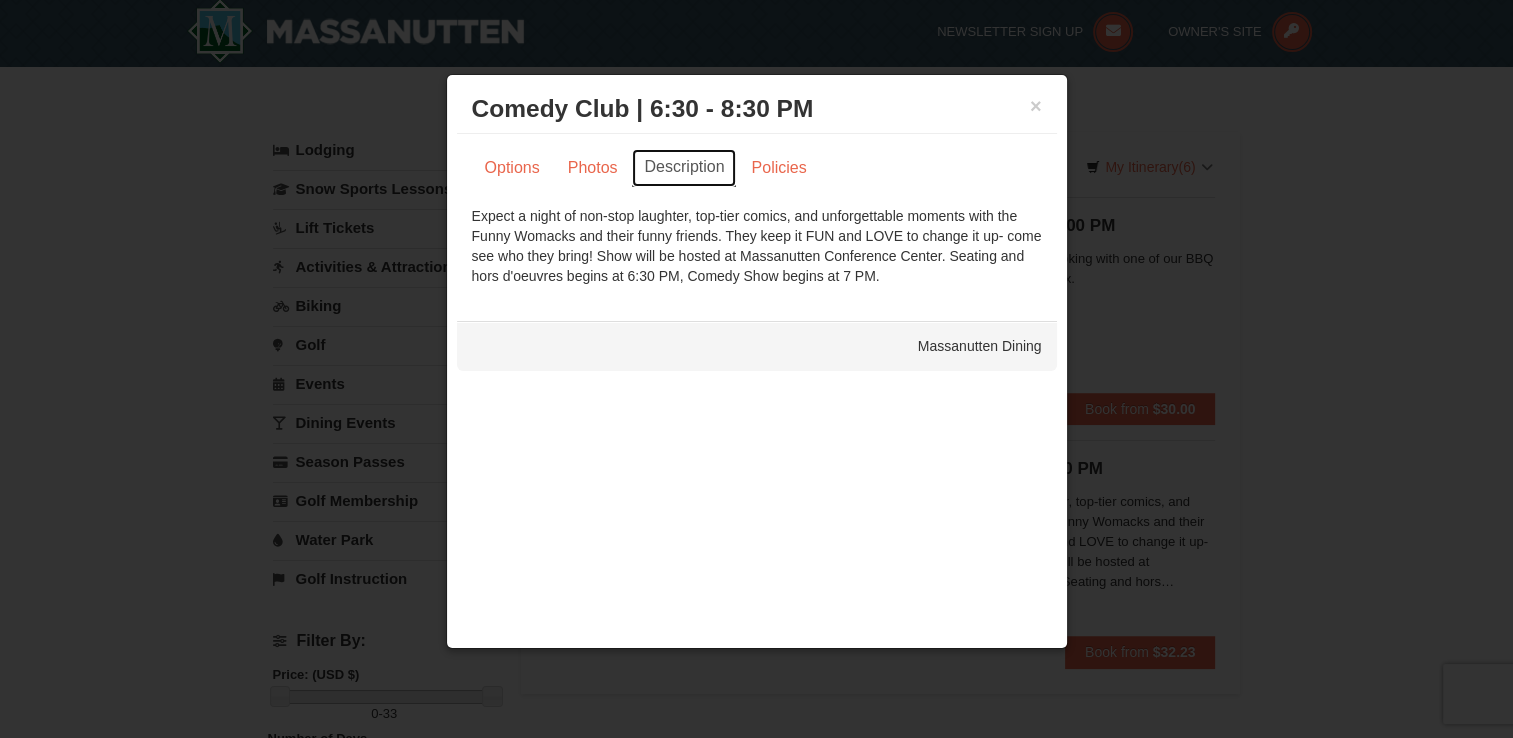scroll, scrollTop: 0, scrollLeft: 0, axis: both 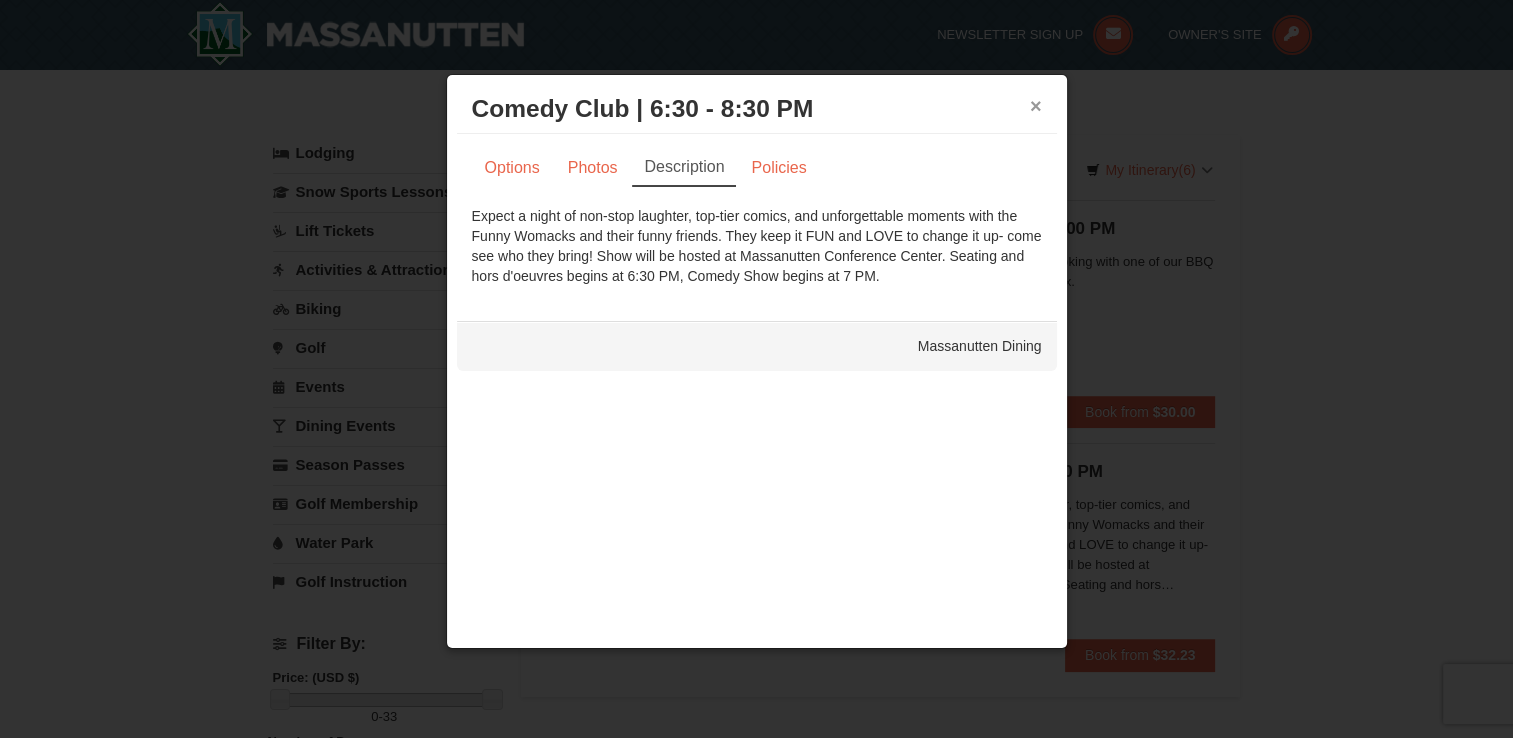 click on "×" at bounding box center [1036, 106] 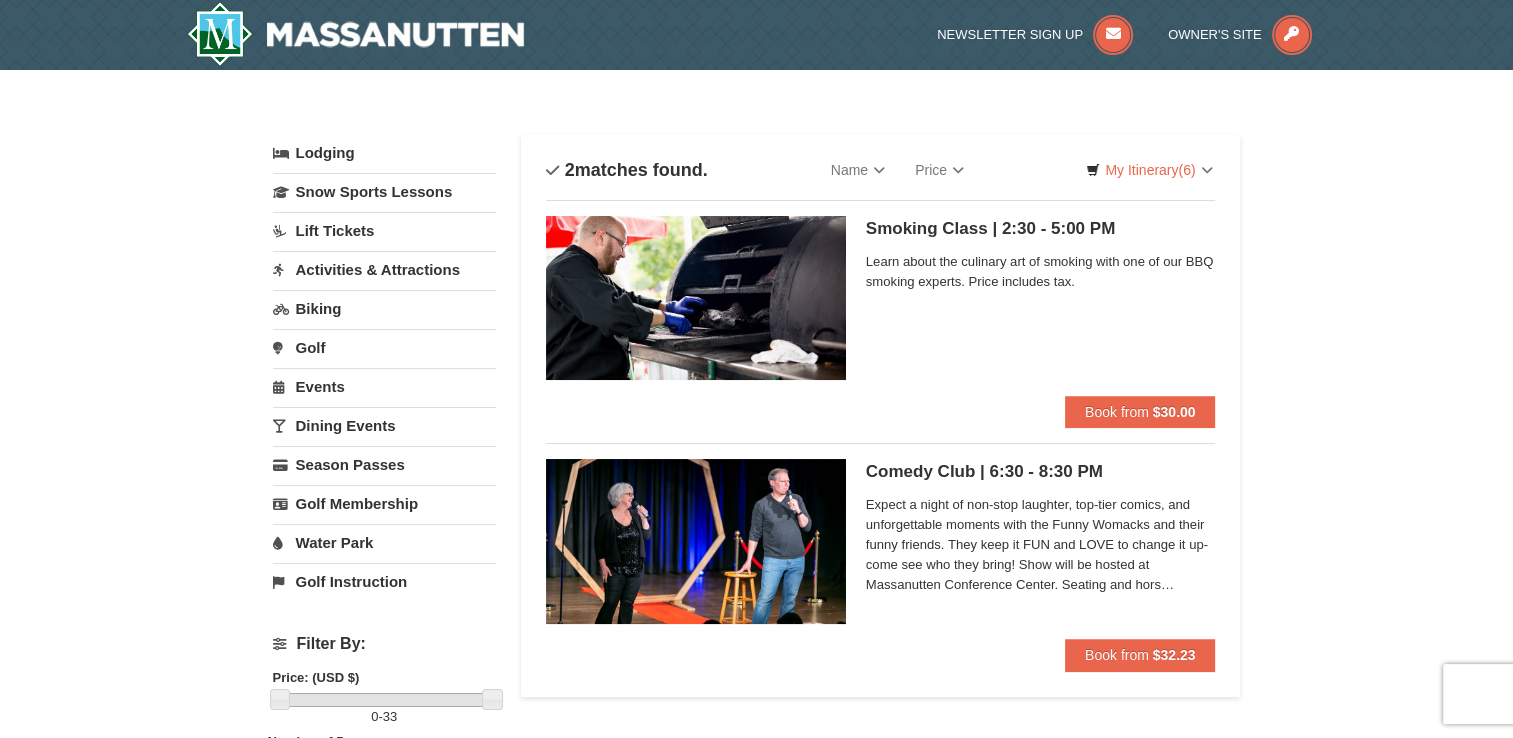 click on "Expect a night of non-stop laughter, top-tier comics, and unforgettable moments with the Funny Womacks and their funny friends. They keep it FUN and LOVE to change it up-  come see who they bring!
Show will be hosted at Massanutten Conference Center. Seating and hors d'oeuvres begins at 6:30 PM, Comedy Show begins at 7 PM." at bounding box center (1041, 545) 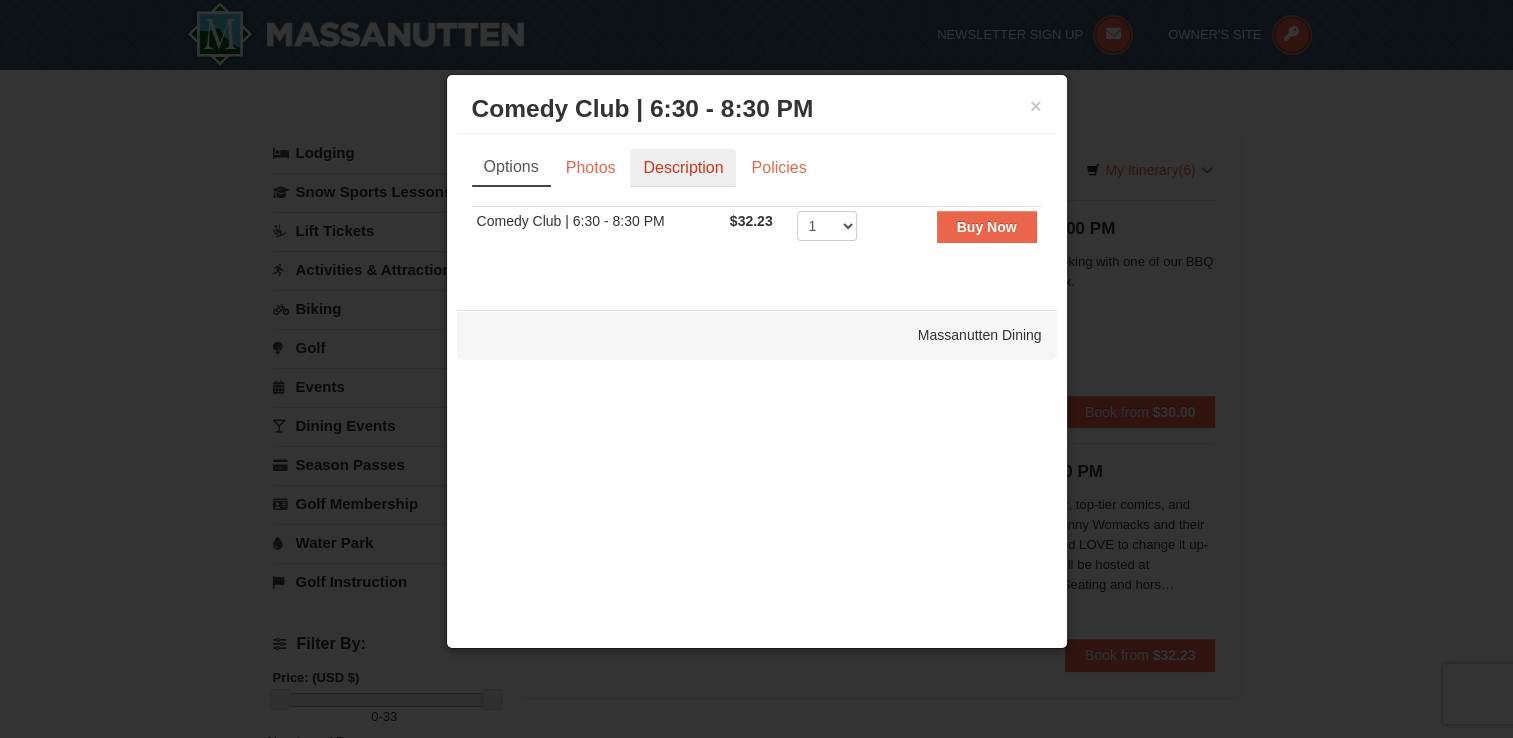 click on "Description" at bounding box center [683, 168] 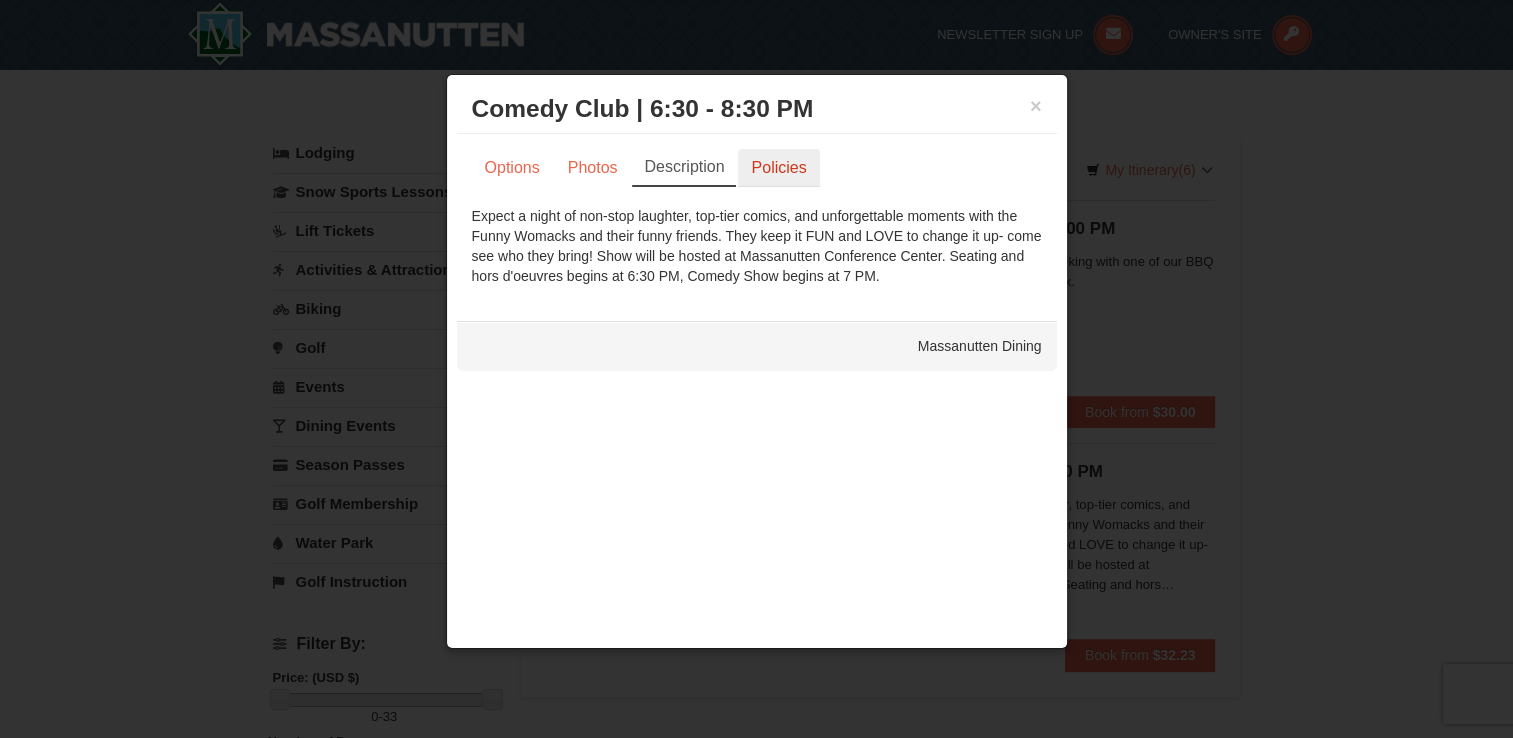 click on "Policies" at bounding box center [778, 168] 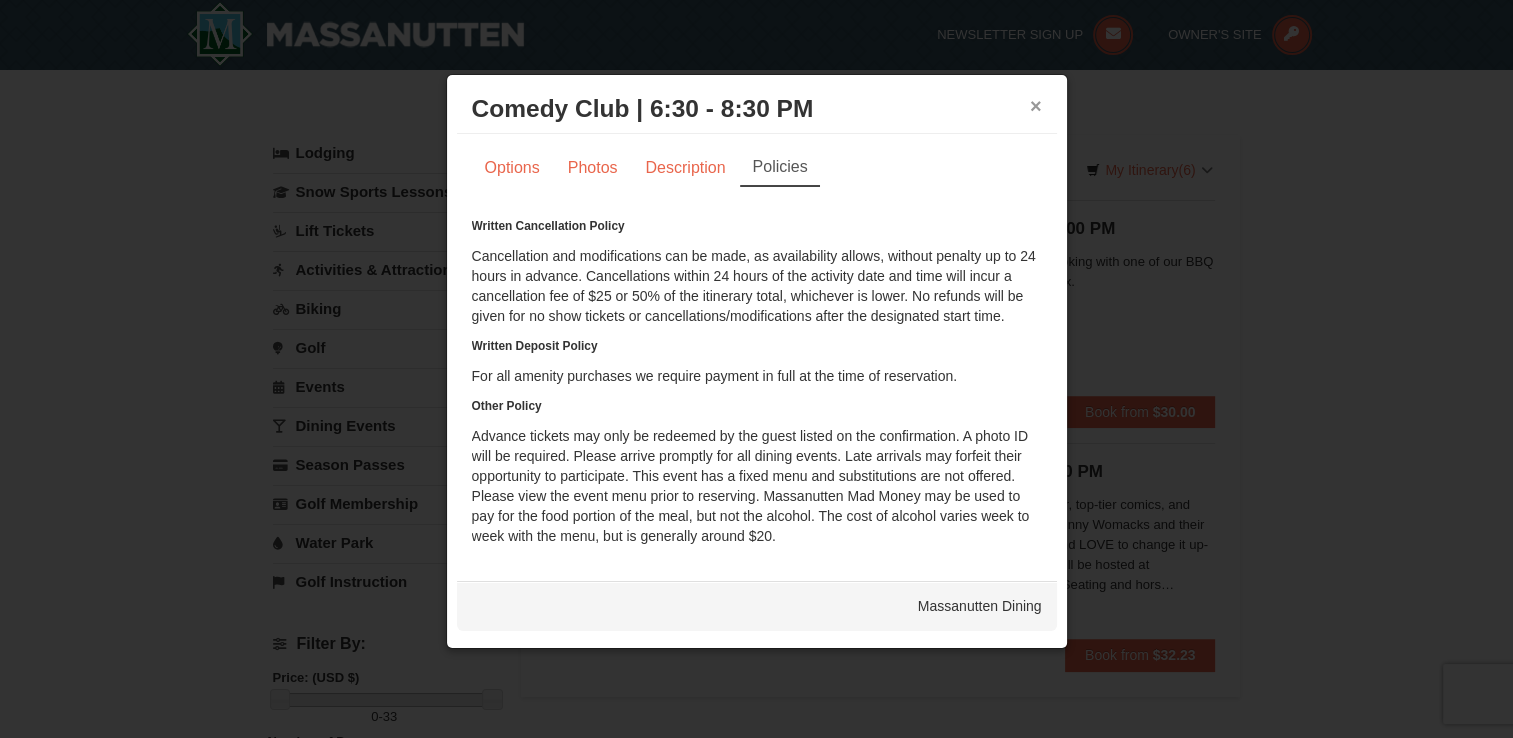 click on "×" at bounding box center (1036, 106) 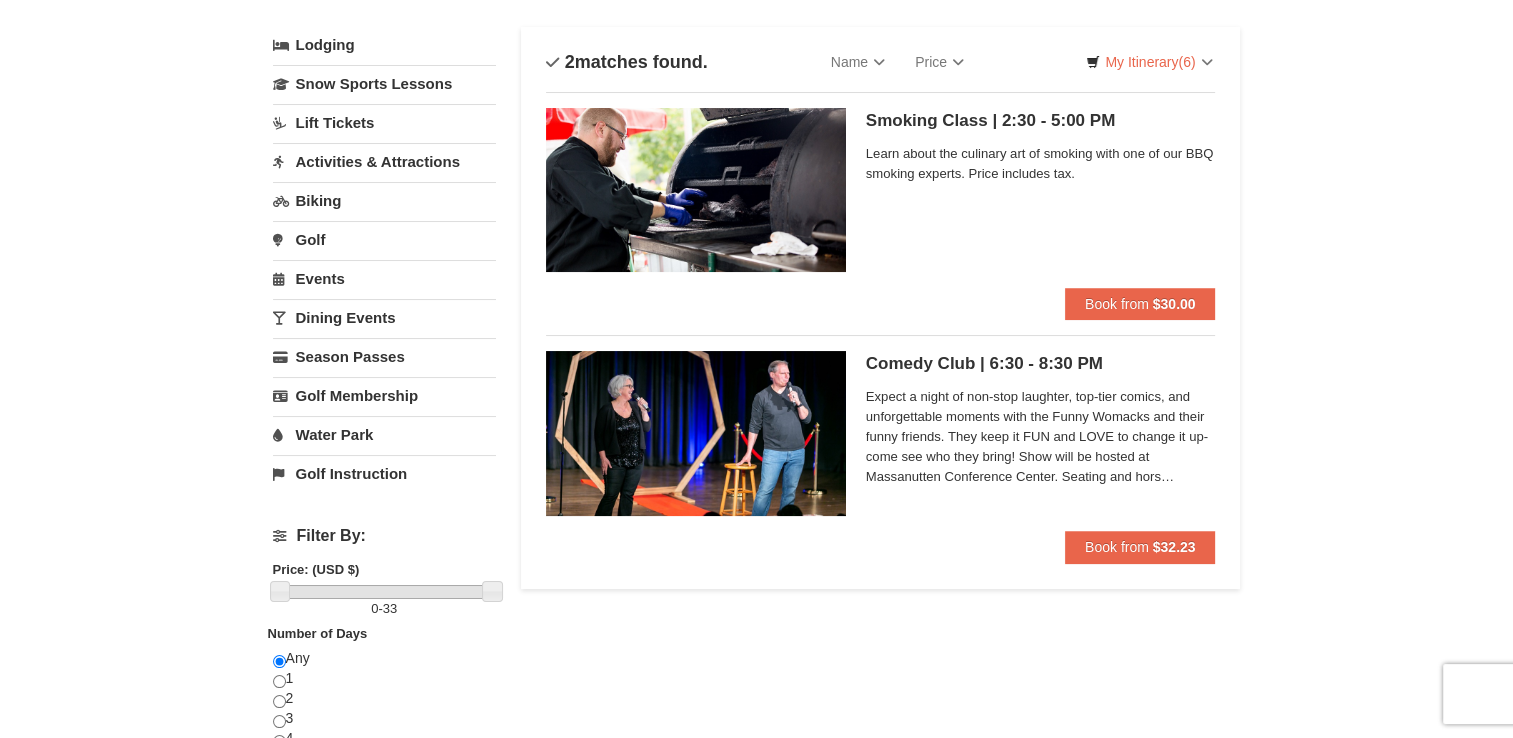 scroll, scrollTop: 100, scrollLeft: 0, axis: vertical 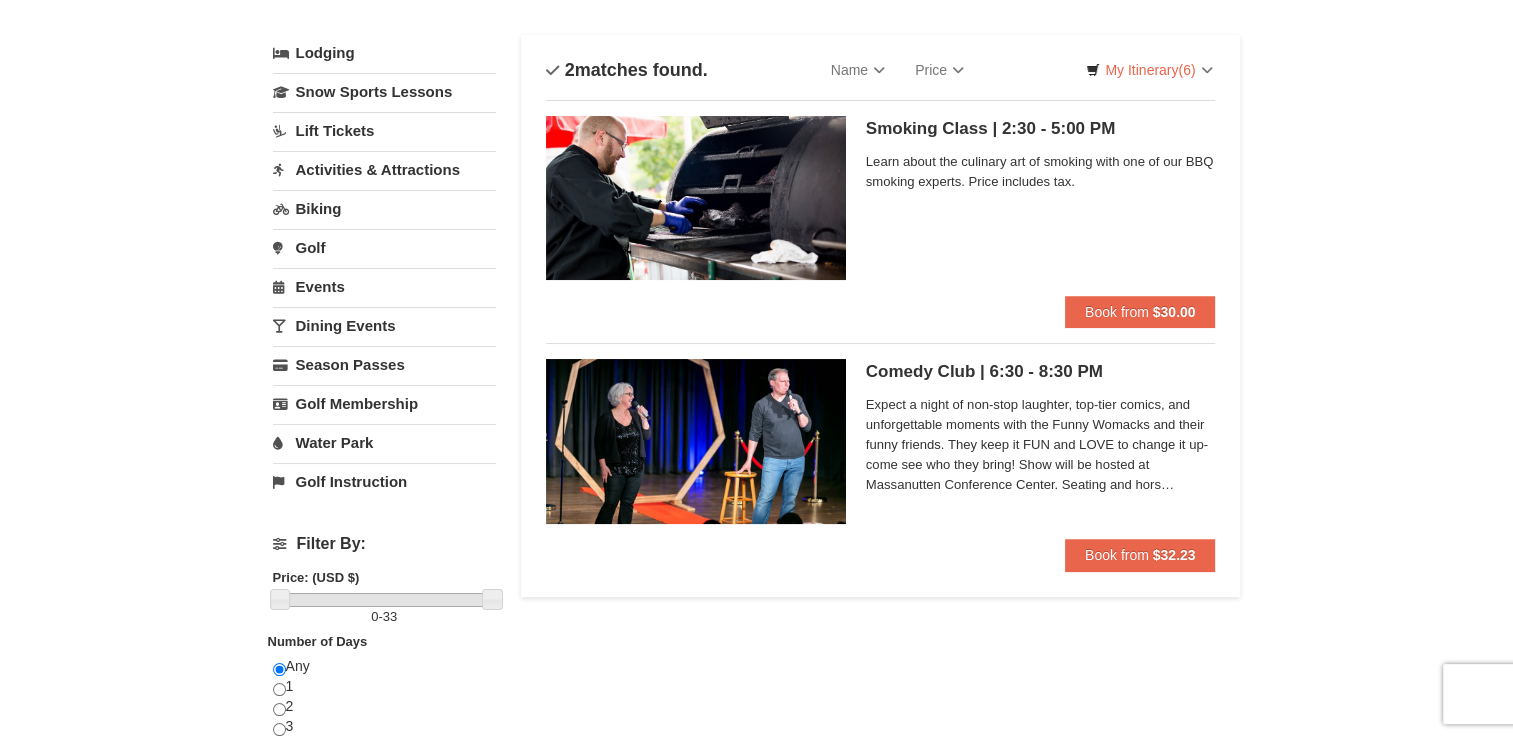 click on "Learn about the culinary art of smoking with one of our BBQ smoking experts. Price includes tax." at bounding box center (1041, 172) 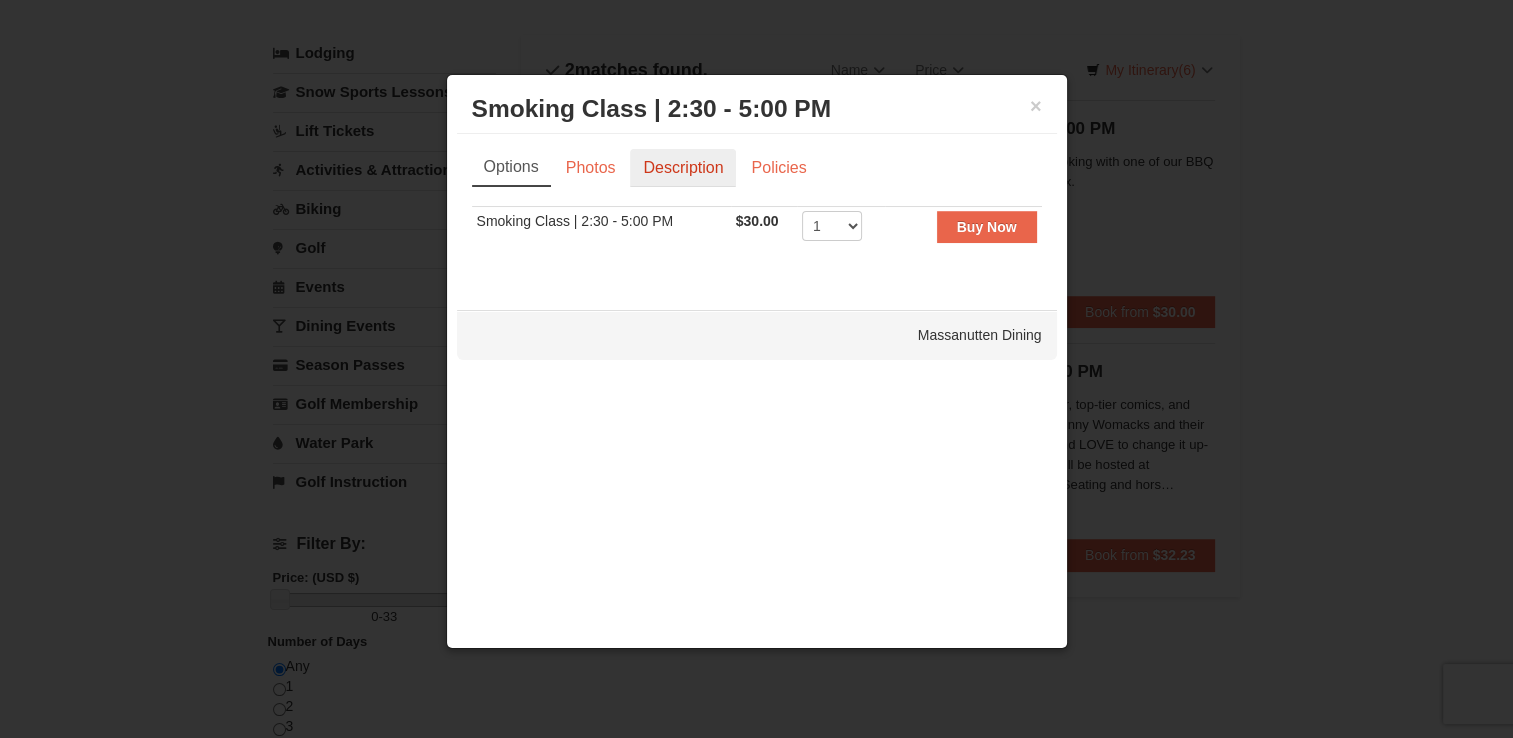 click on "Description" at bounding box center (683, 168) 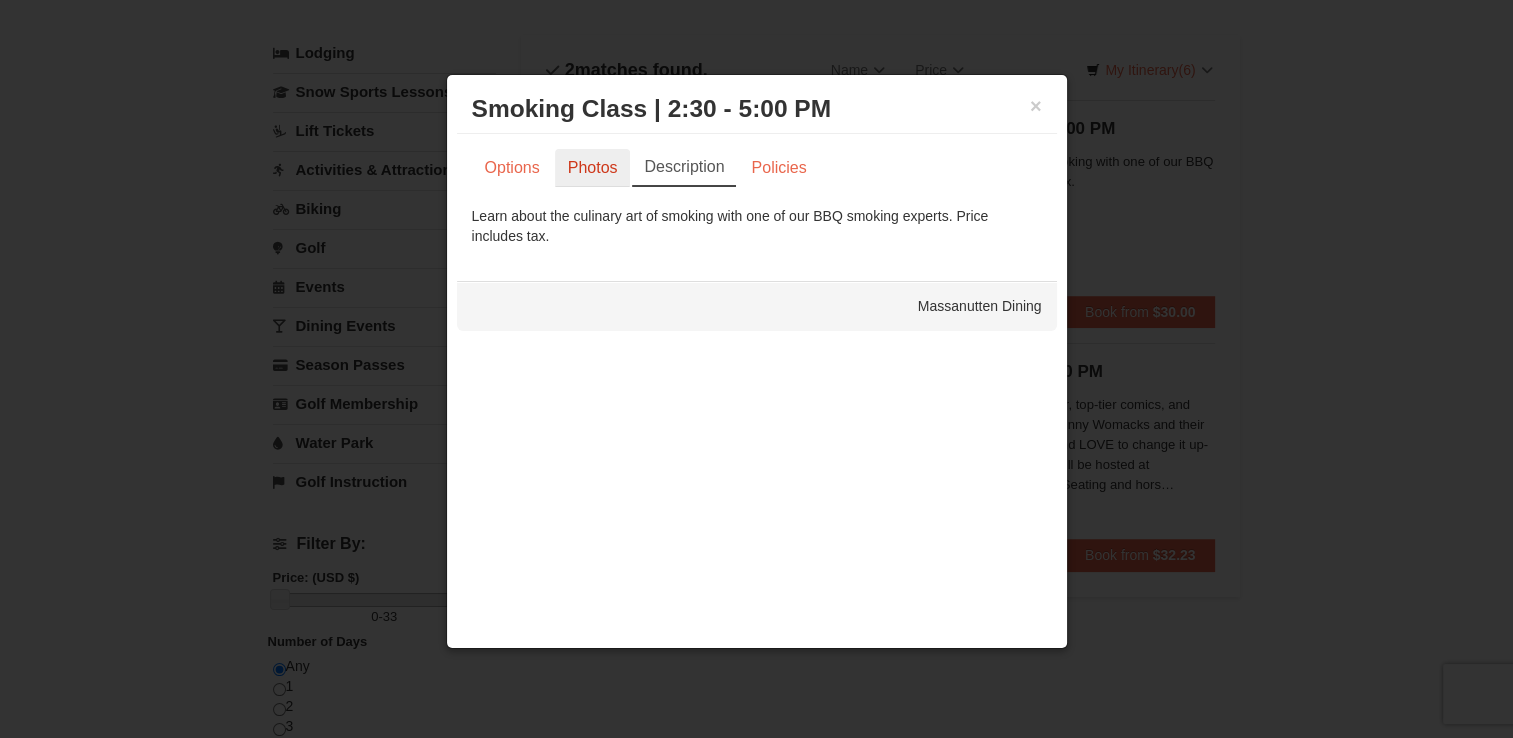 click on "Photos" at bounding box center (593, 168) 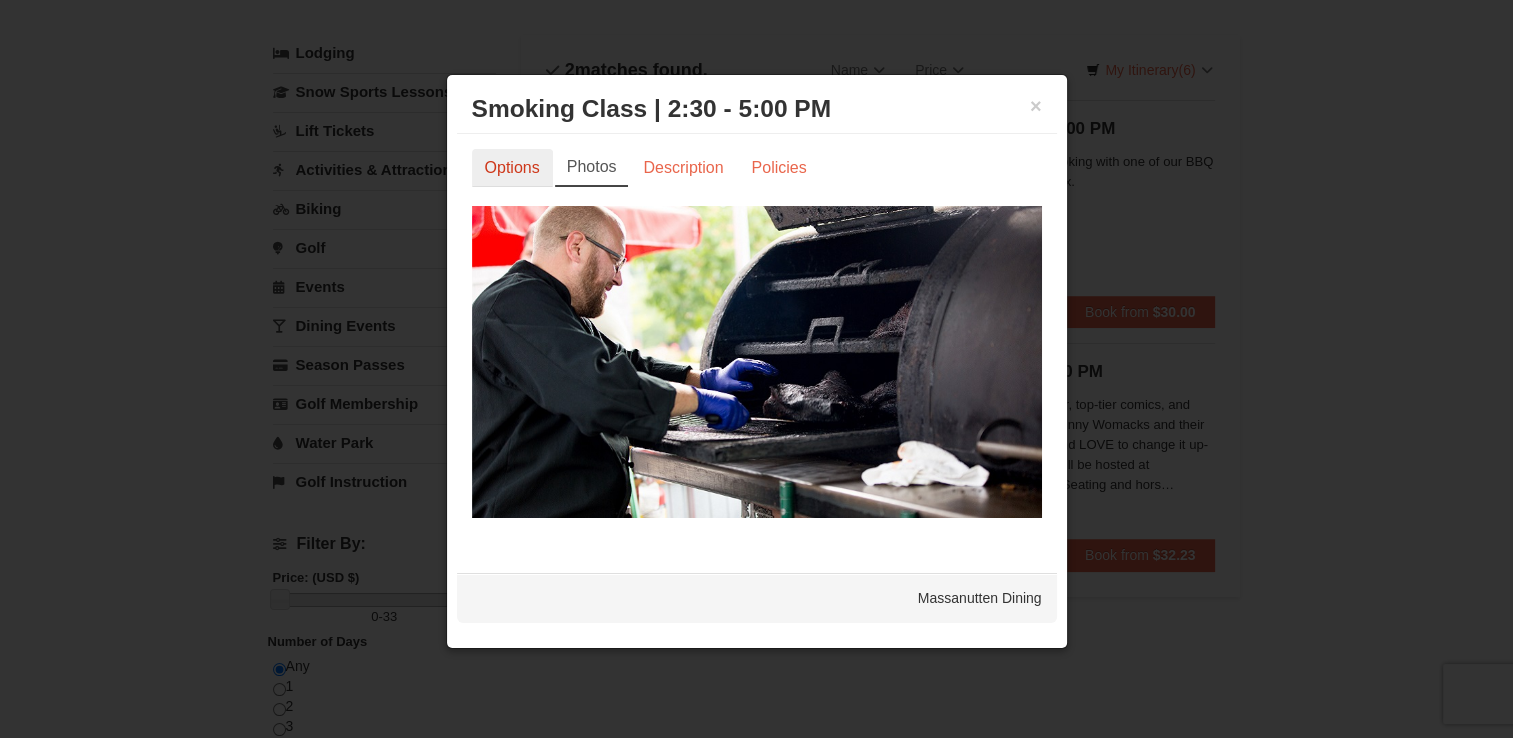 click on "Options" at bounding box center [512, 168] 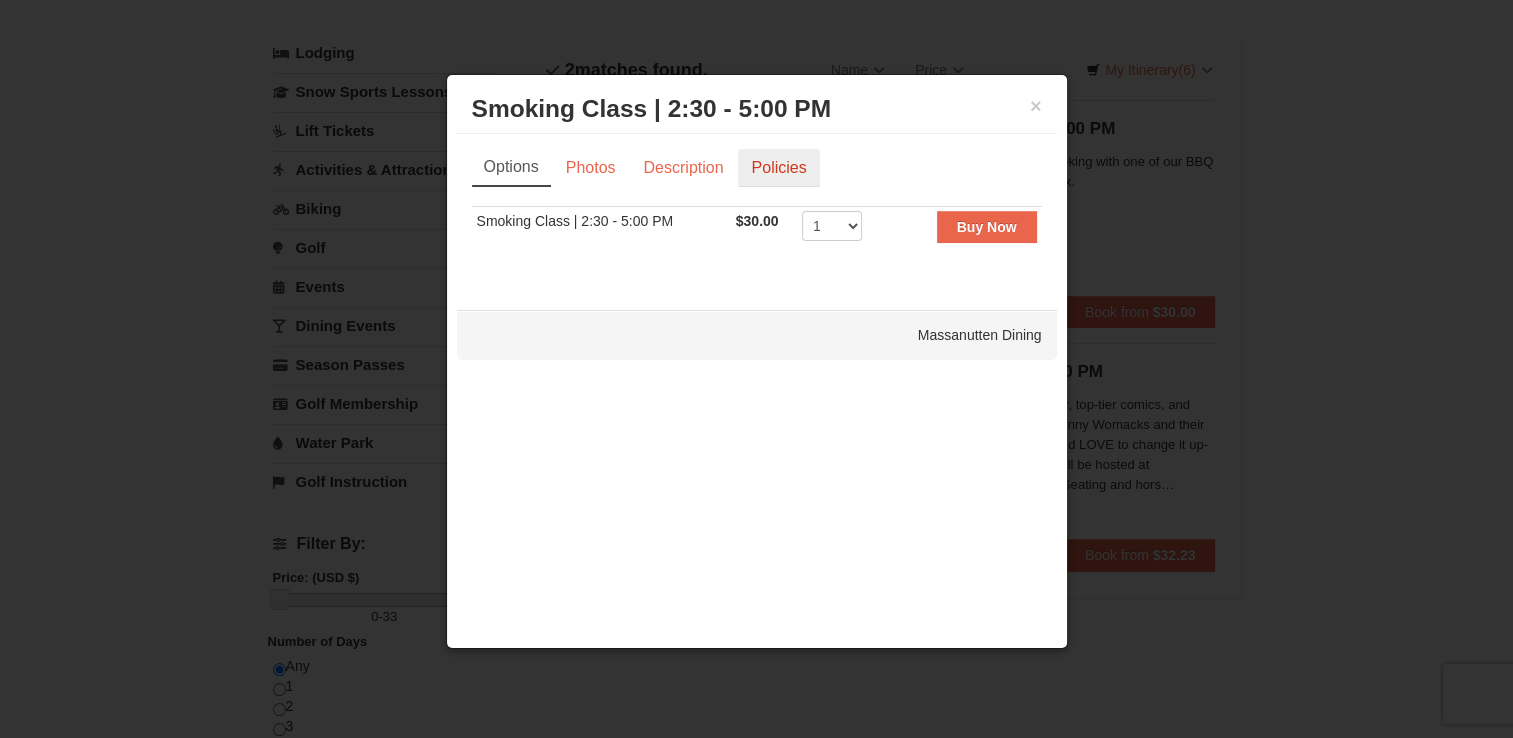 click on "Policies" at bounding box center [778, 168] 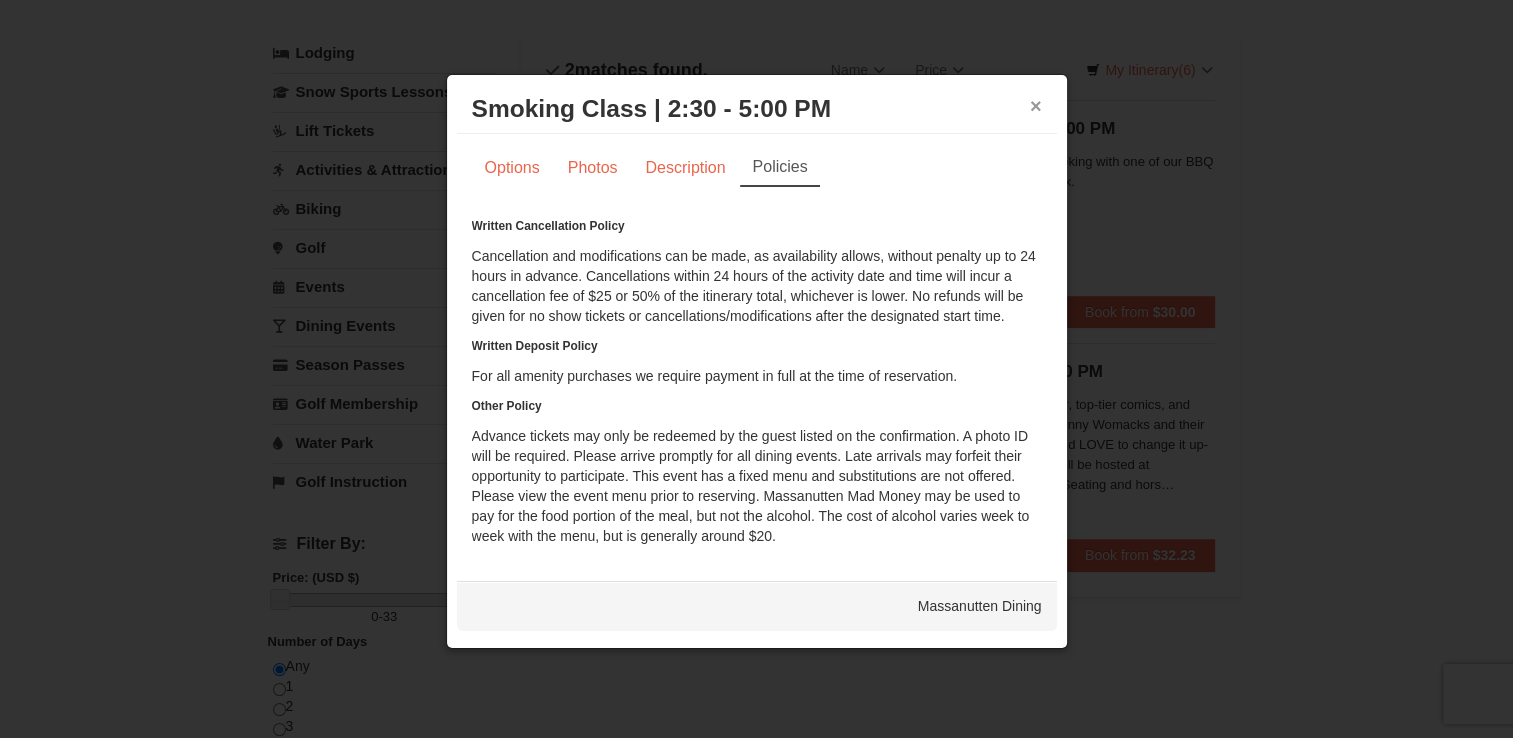click on "×" at bounding box center (1036, 106) 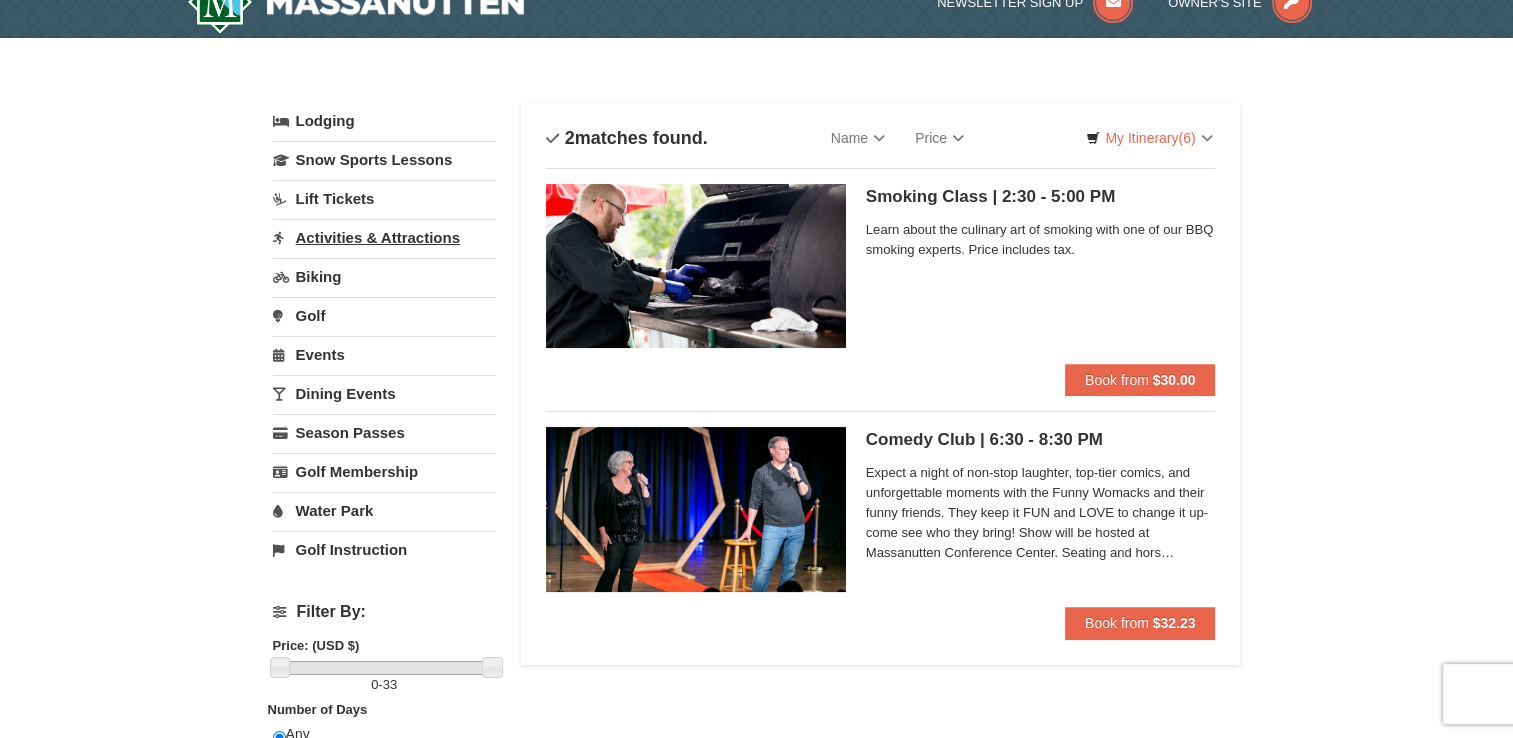 scroll, scrollTop: 0, scrollLeft: 0, axis: both 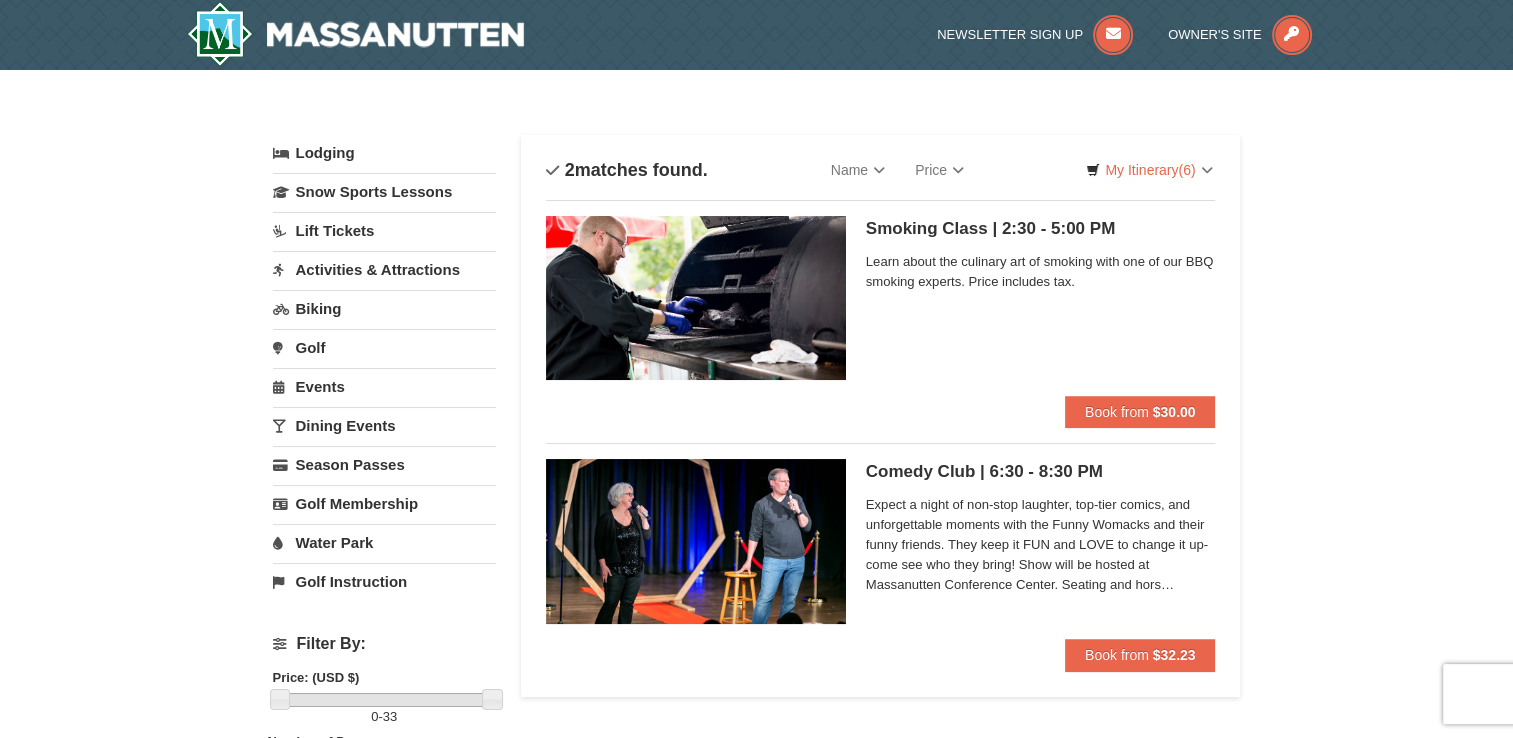 click on "Lift Tickets" at bounding box center (384, 230) 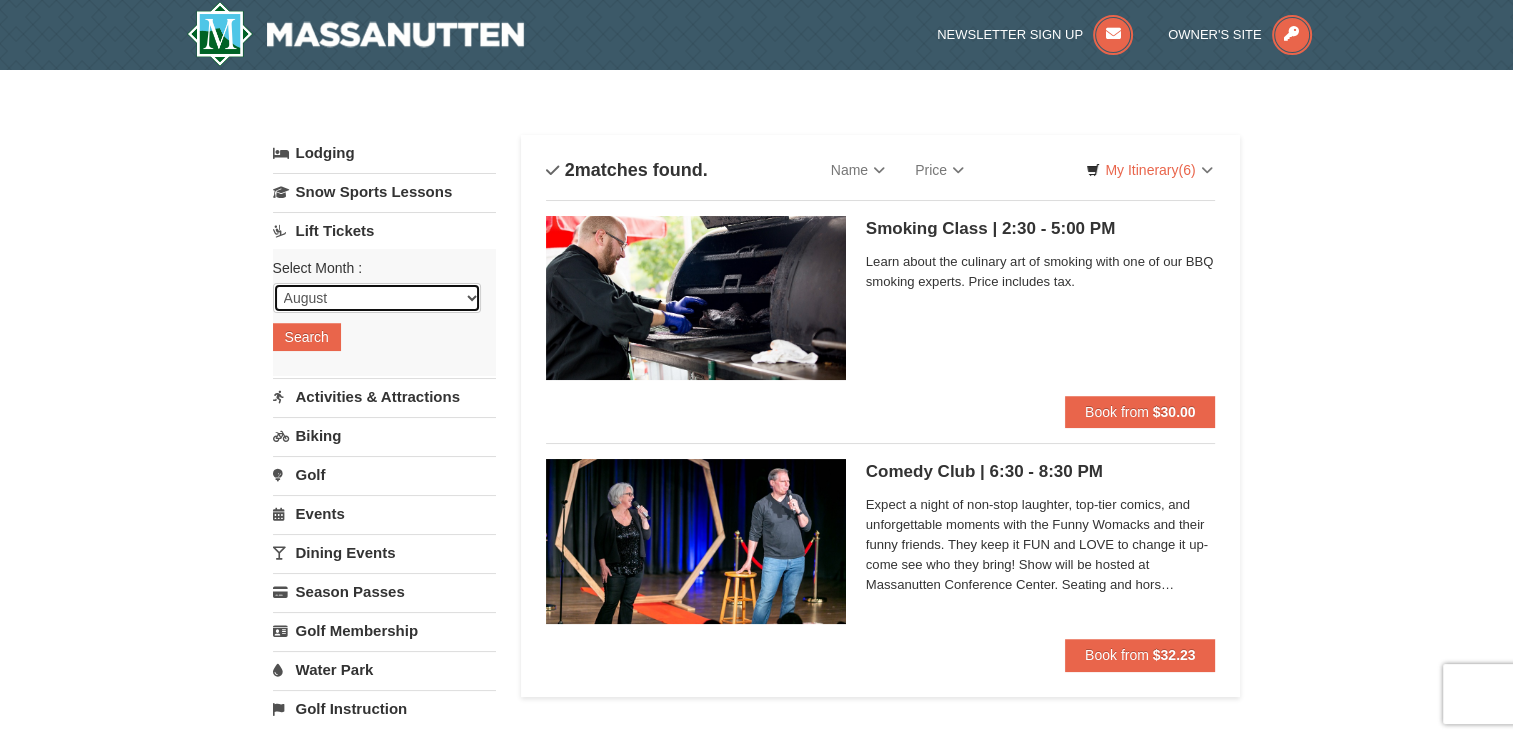 click on "August  September  October  November  December  January  February  March  April  May  June  July" at bounding box center [377, 298] 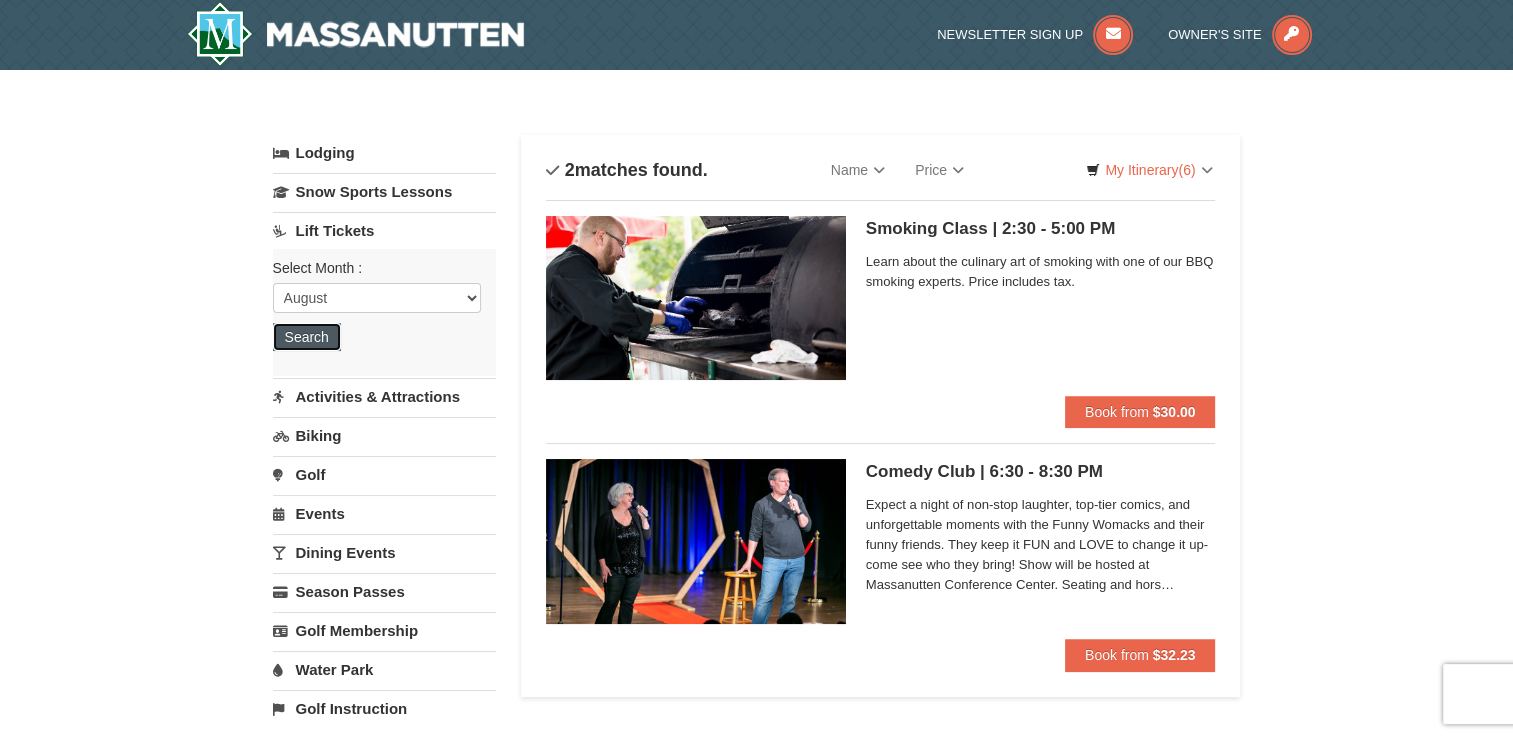 click on "Search" at bounding box center (307, 337) 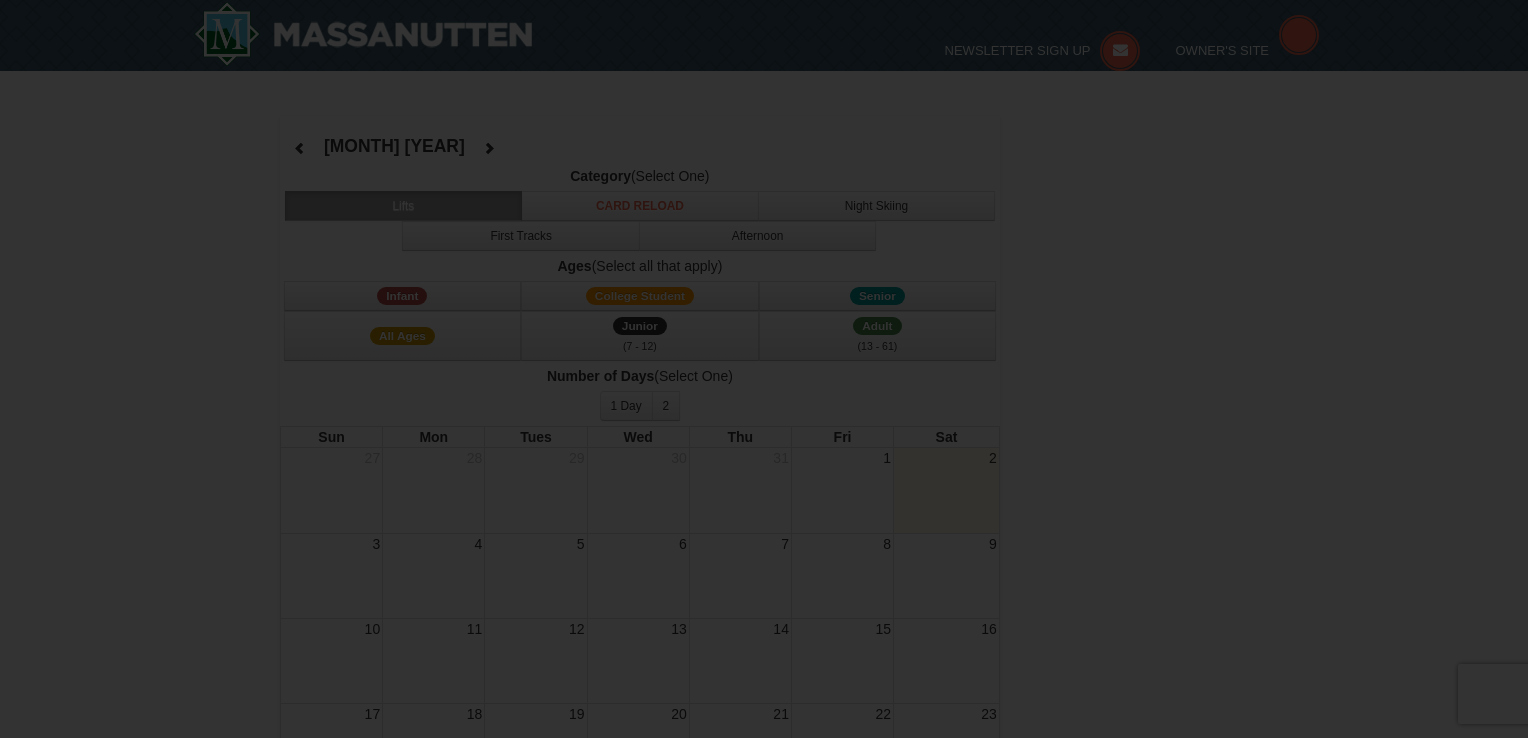 select on "8" 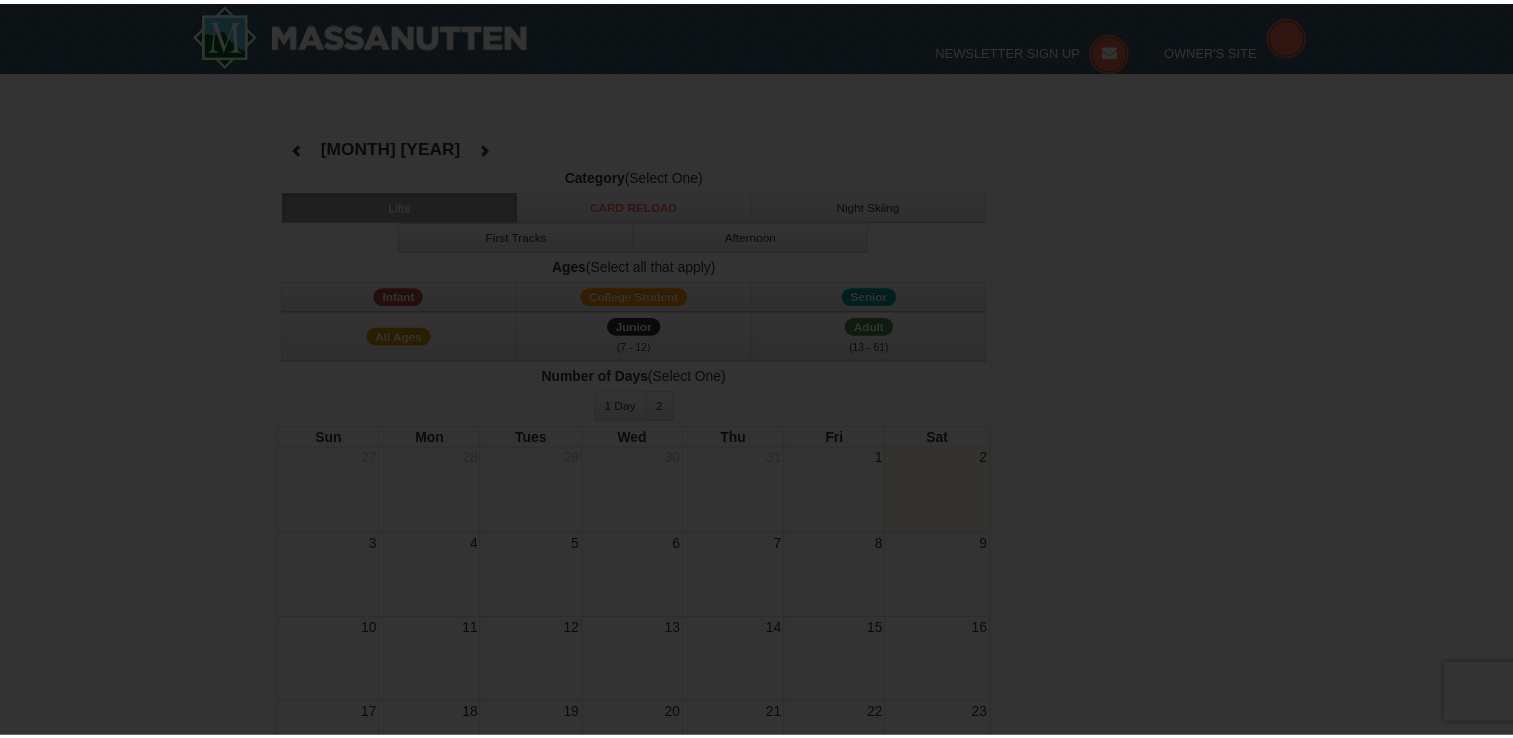 scroll, scrollTop: 0, scrollLeft: 0, axis: both 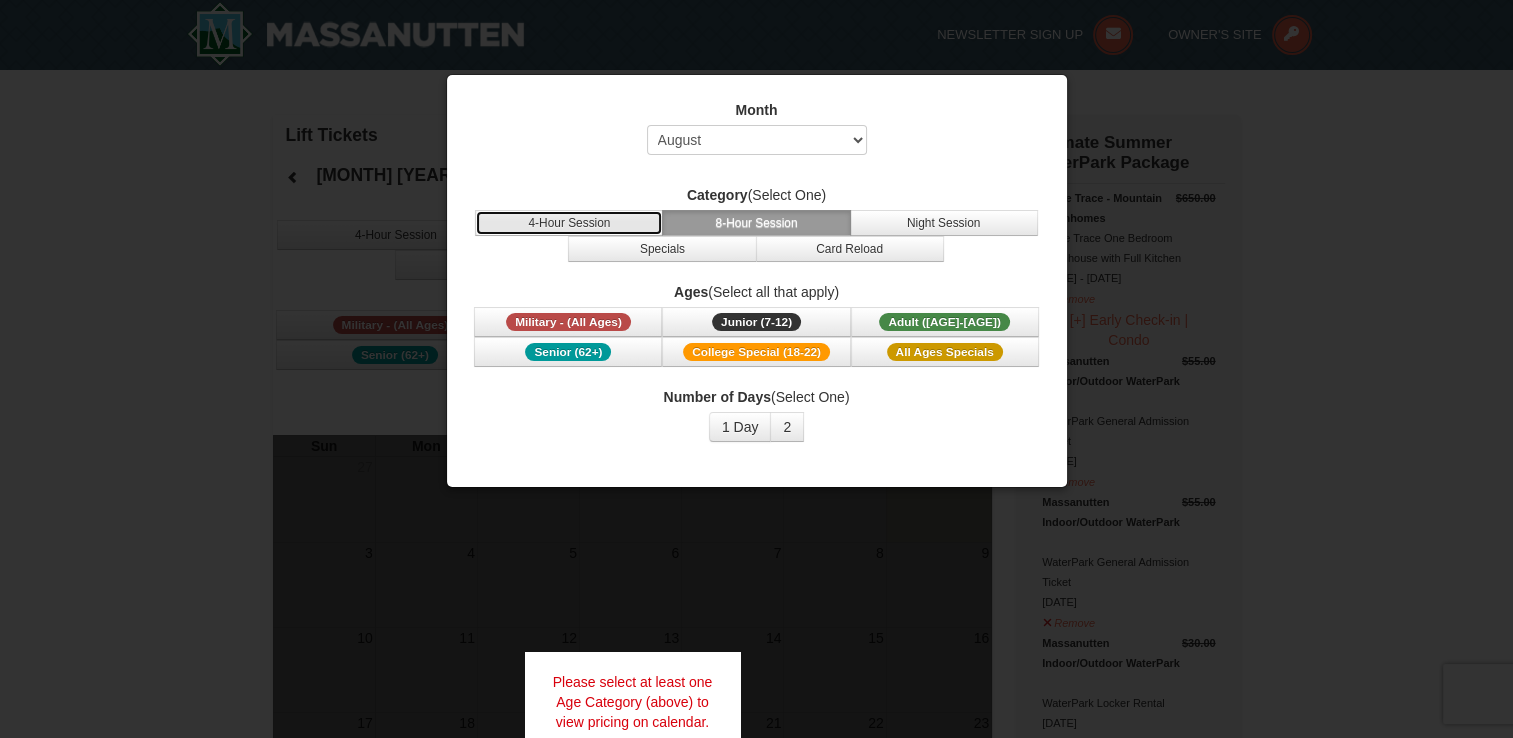 click on "4-Hour Session" at bounding box center [569, 223] 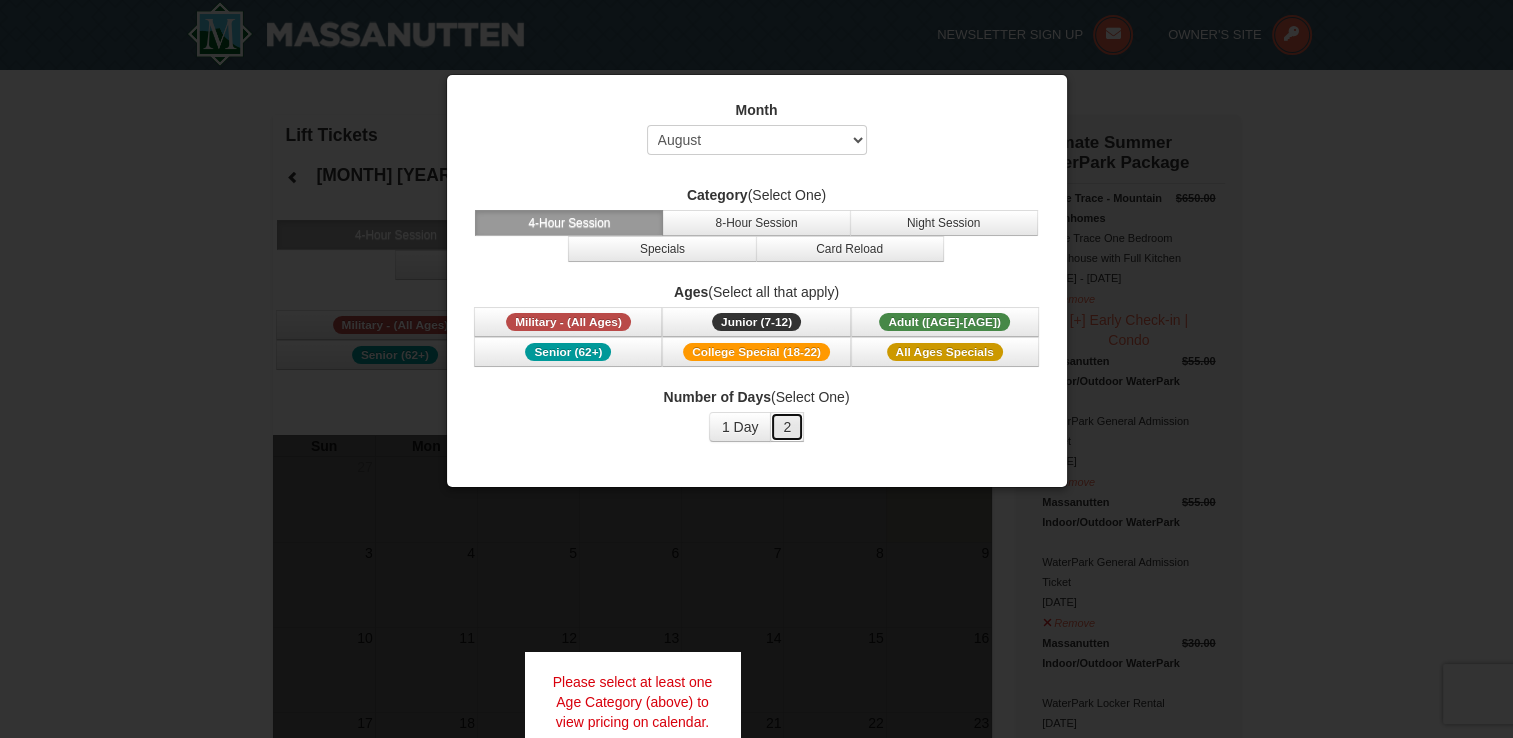 click on "2" at bounding box center (787, 427) 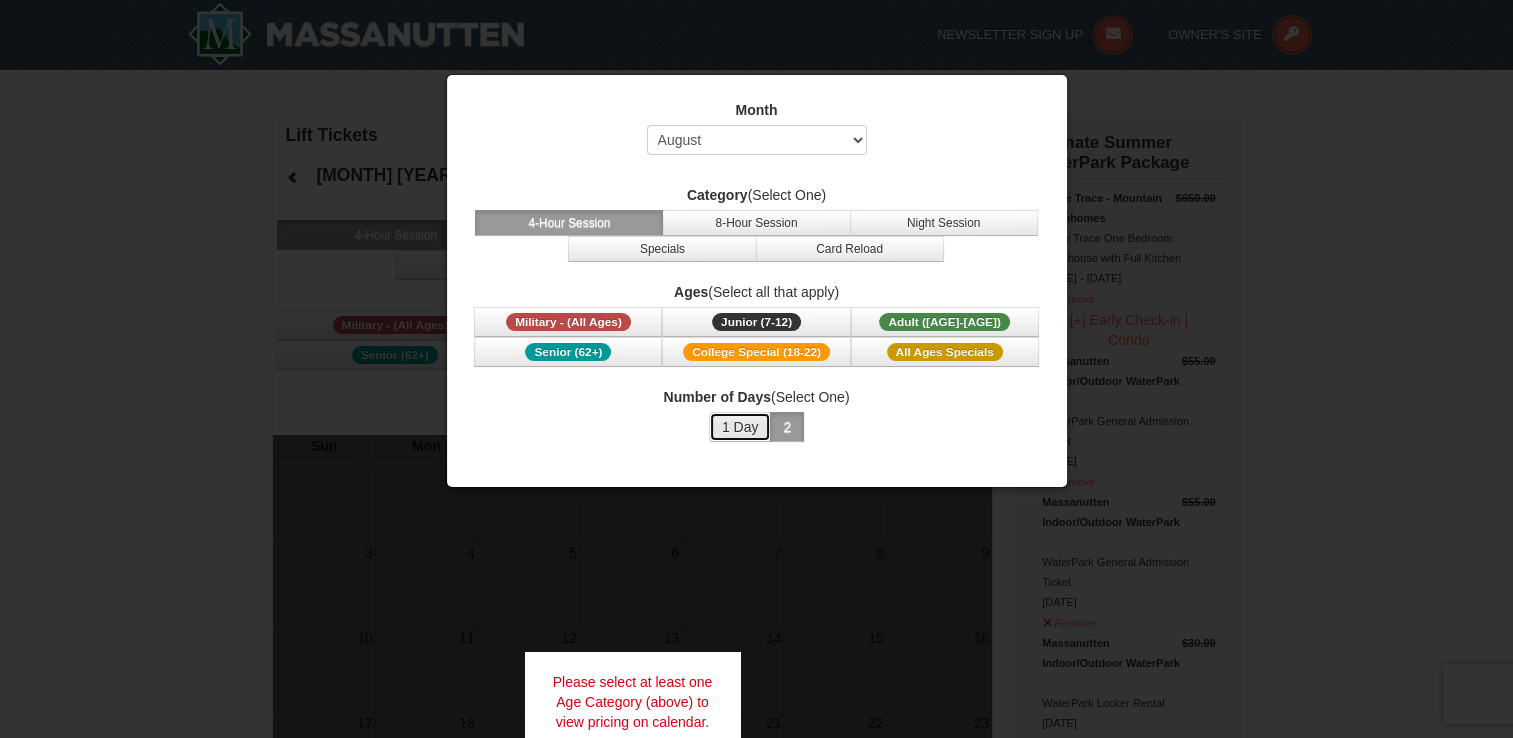 click on "1 Day" at bounding box center (740, 427) 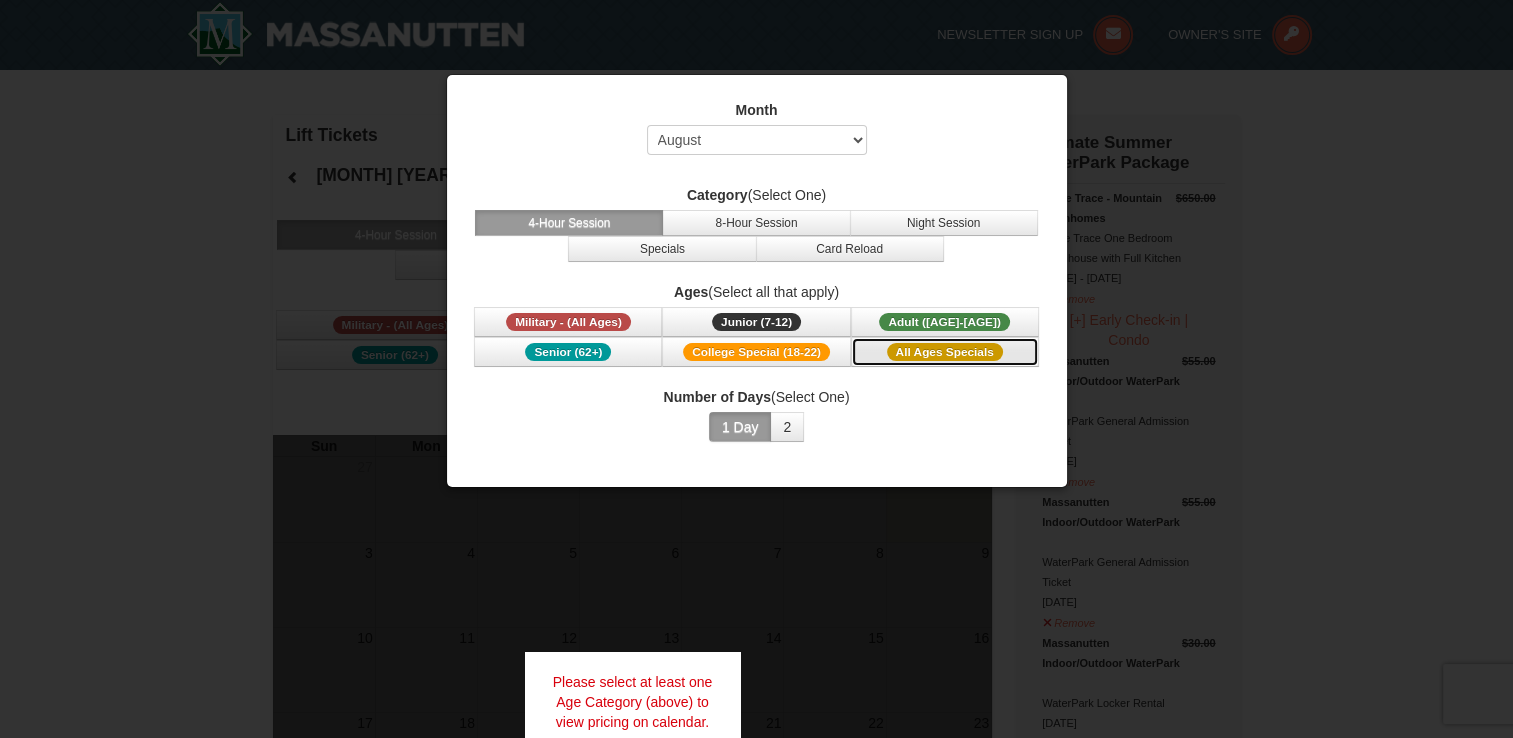 click on "All Ages Specials" at bounding box center (945, 352) 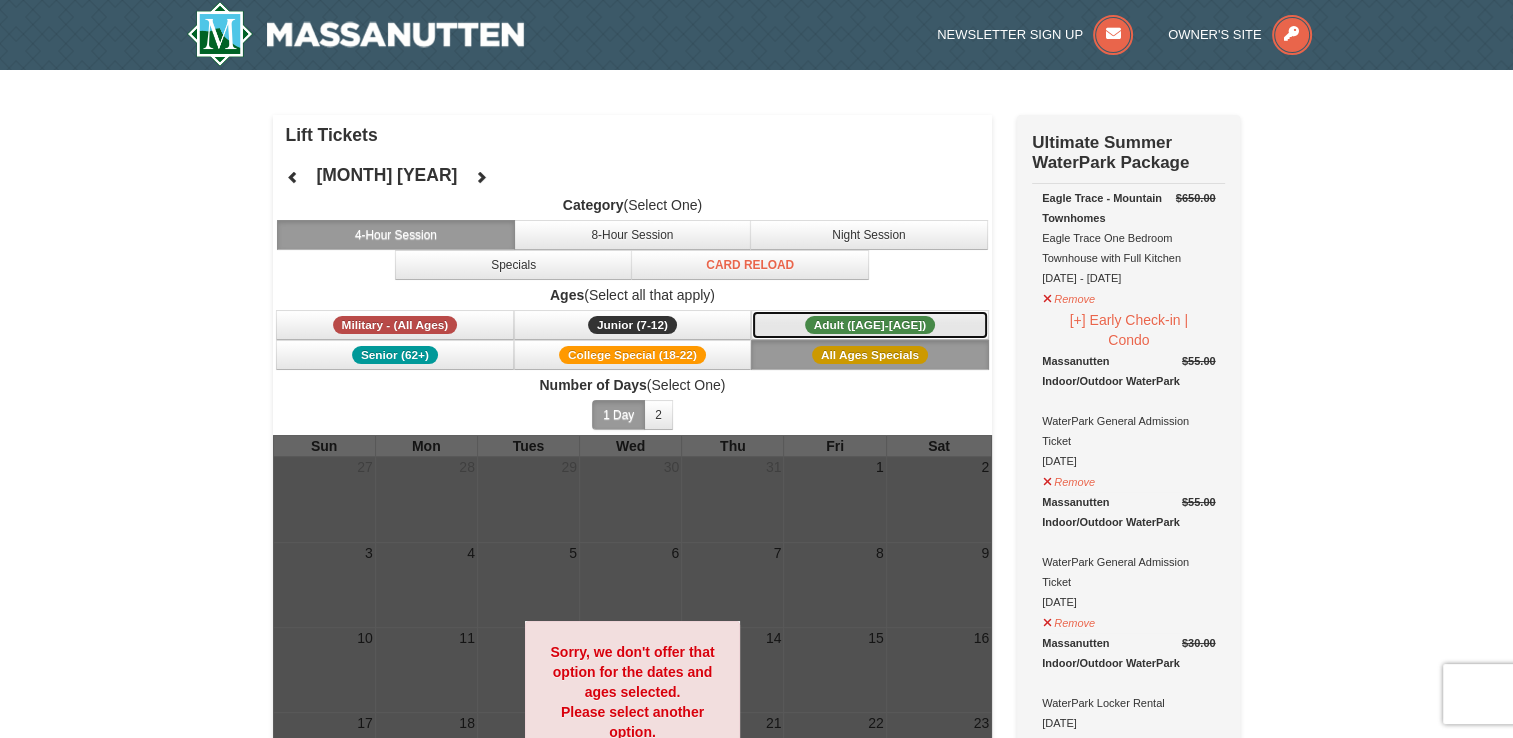 click on "Adult ([AGE]-[AGE])" at bounding box center [870, 325] 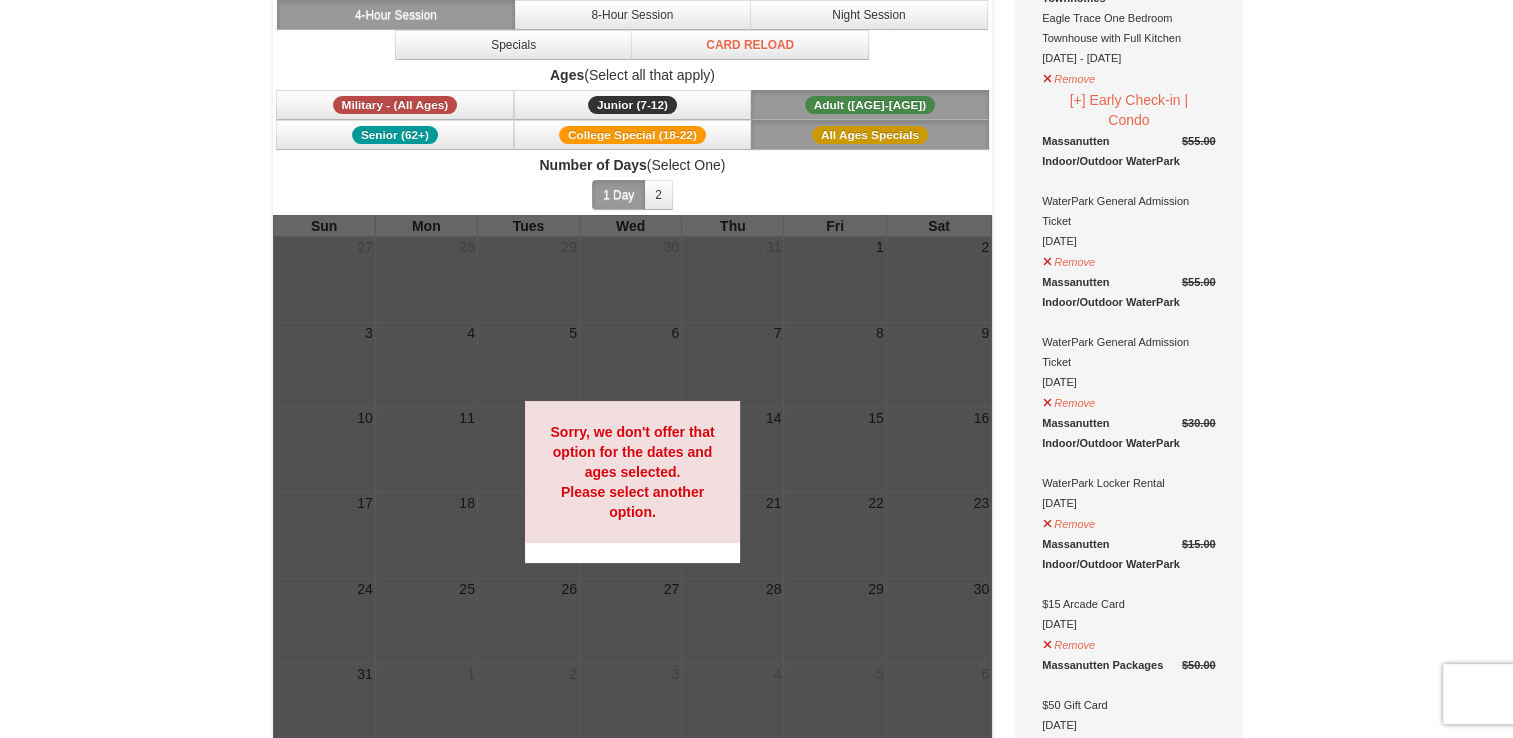 scroll, scrollTop: 0, scrollLeft: 0, axis: both 